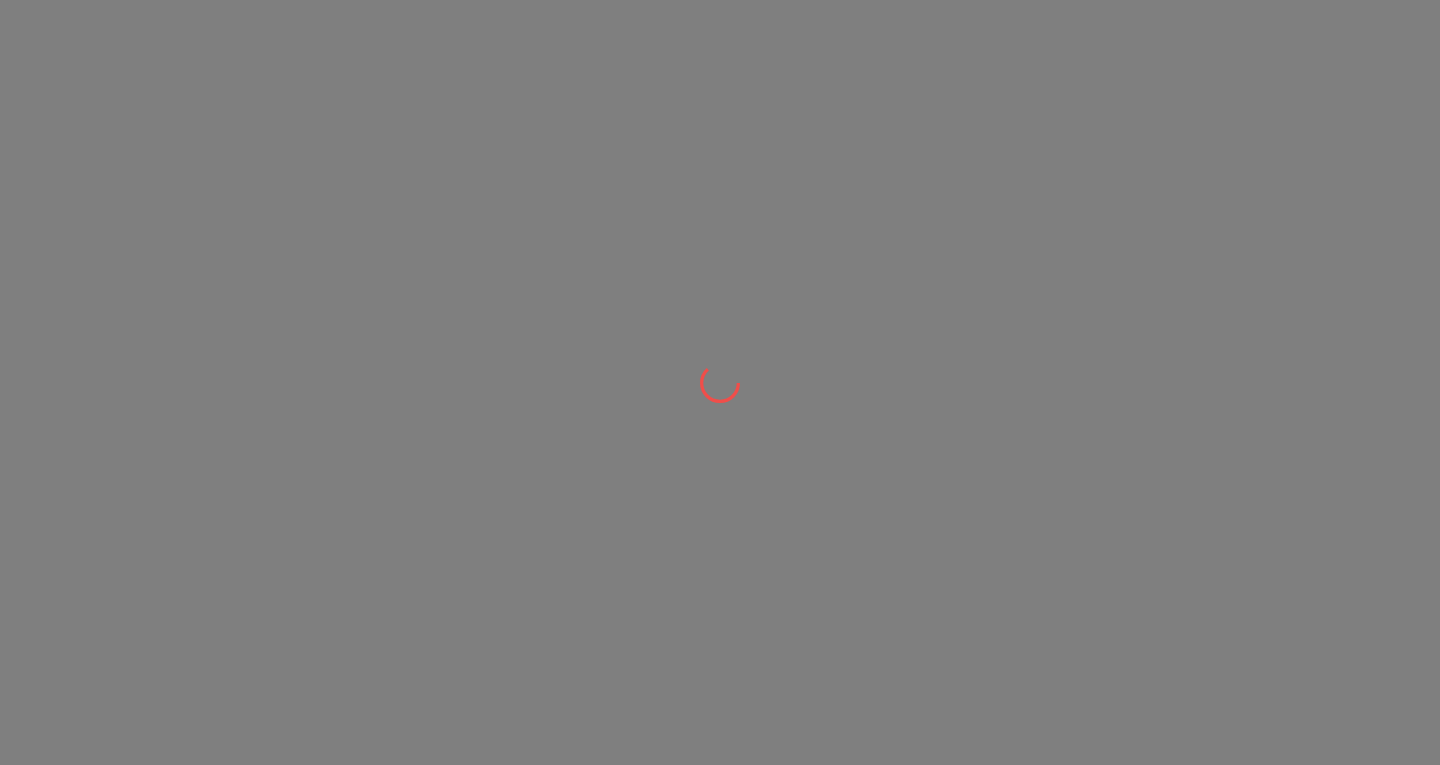 scroll, scrollTop: 0, scrollLeft: 0, axis: both 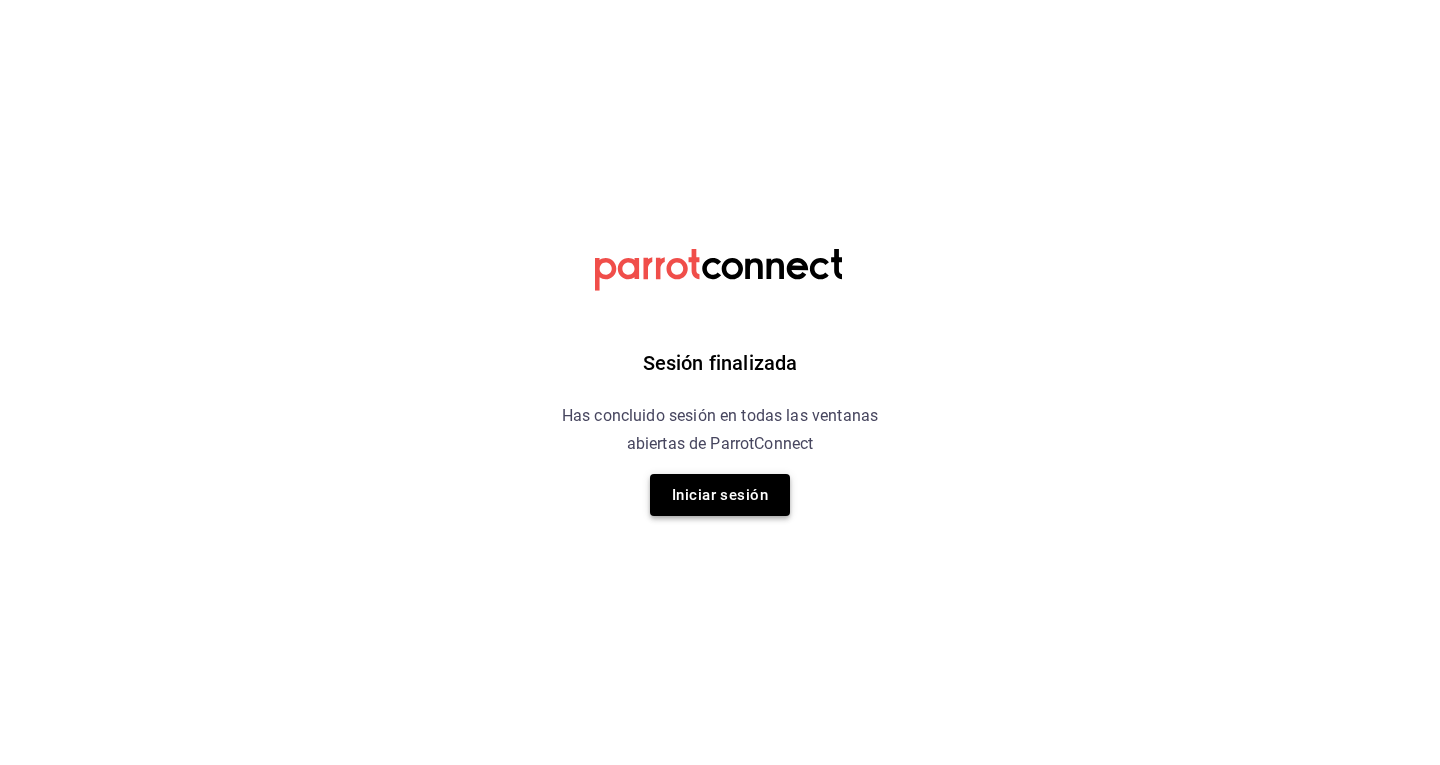 click on "Iniciar sesión" at bounding box center (720, 495) 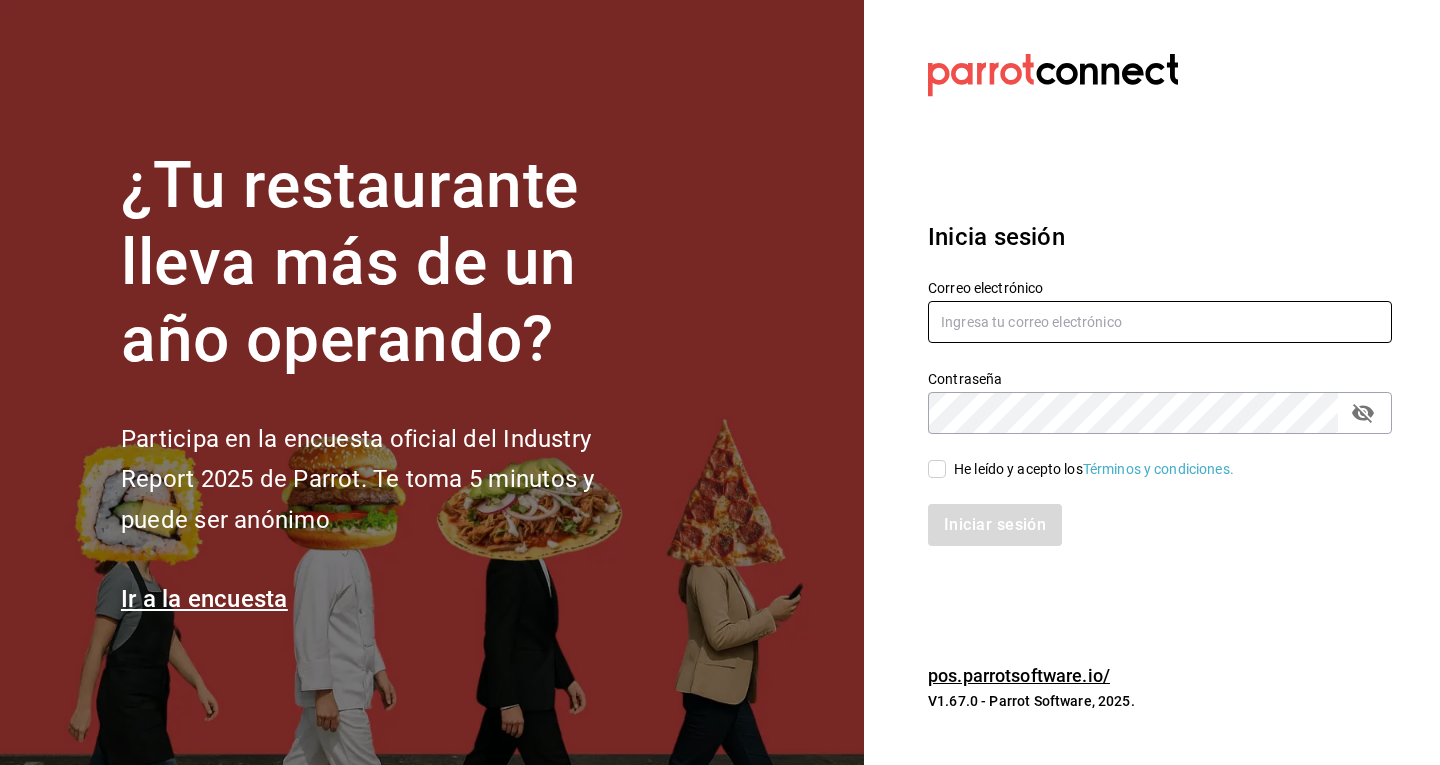 type on "[EMAIL]" 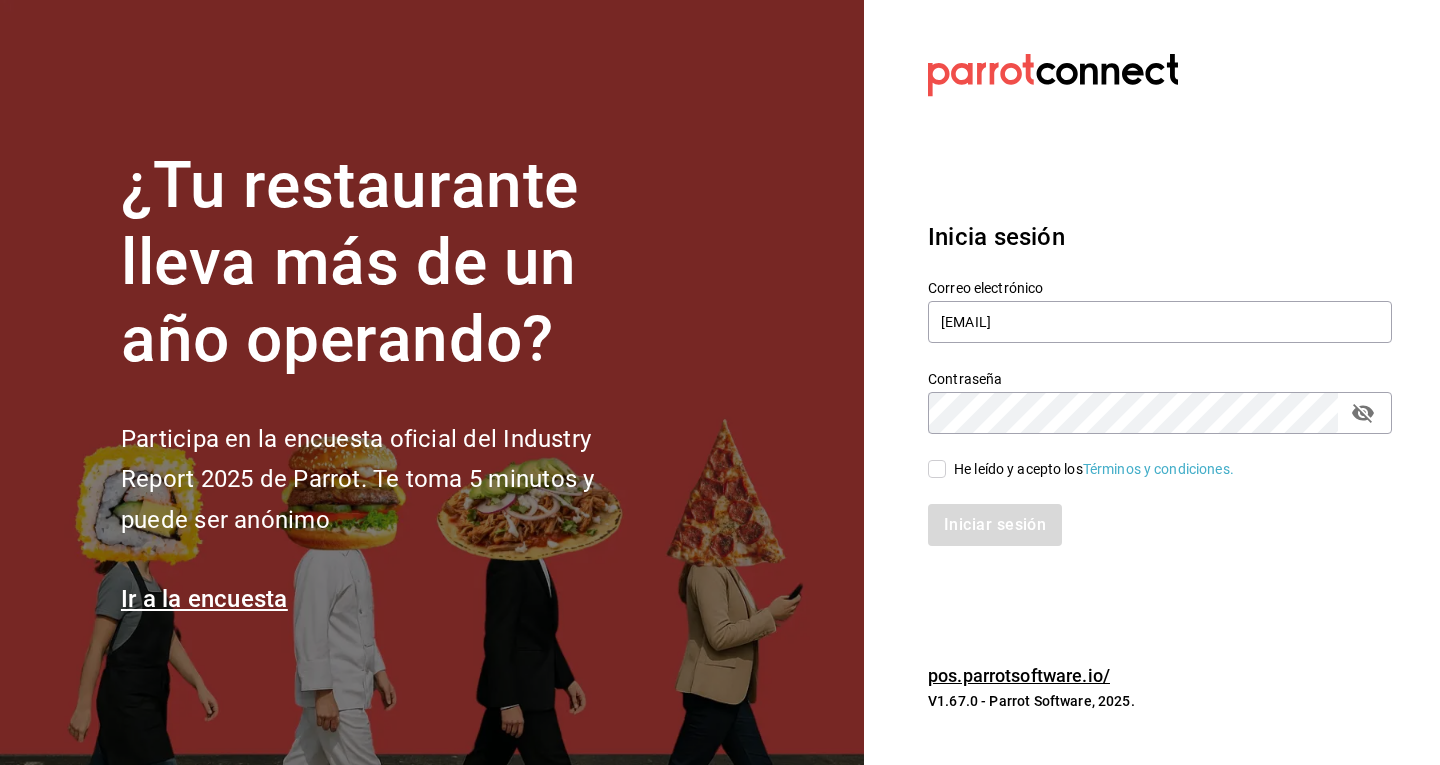 click on "He leído y acepto los  Términos y condiciones." at bounding box center [1094, 469] 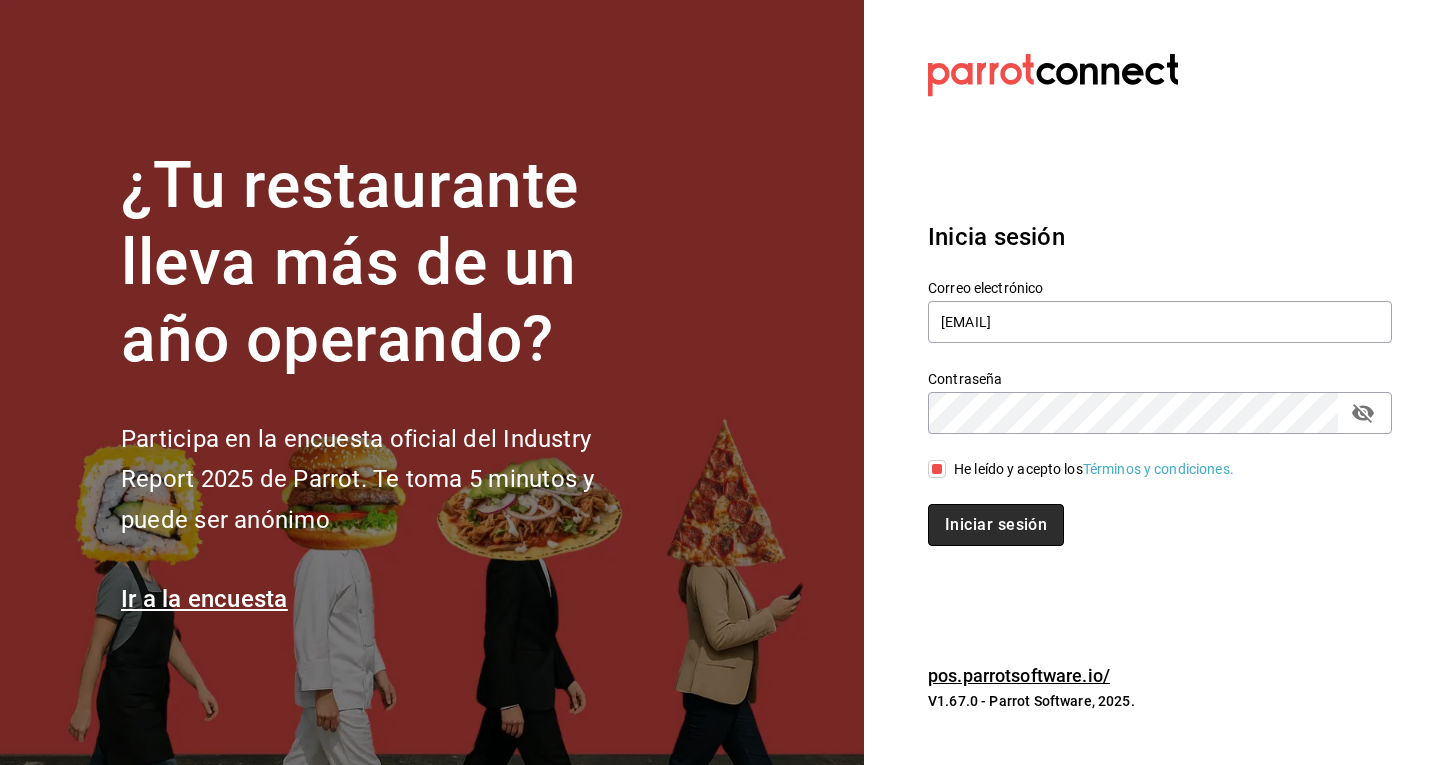 click on "Iniciar sesión" at bounding box center [996, 525] 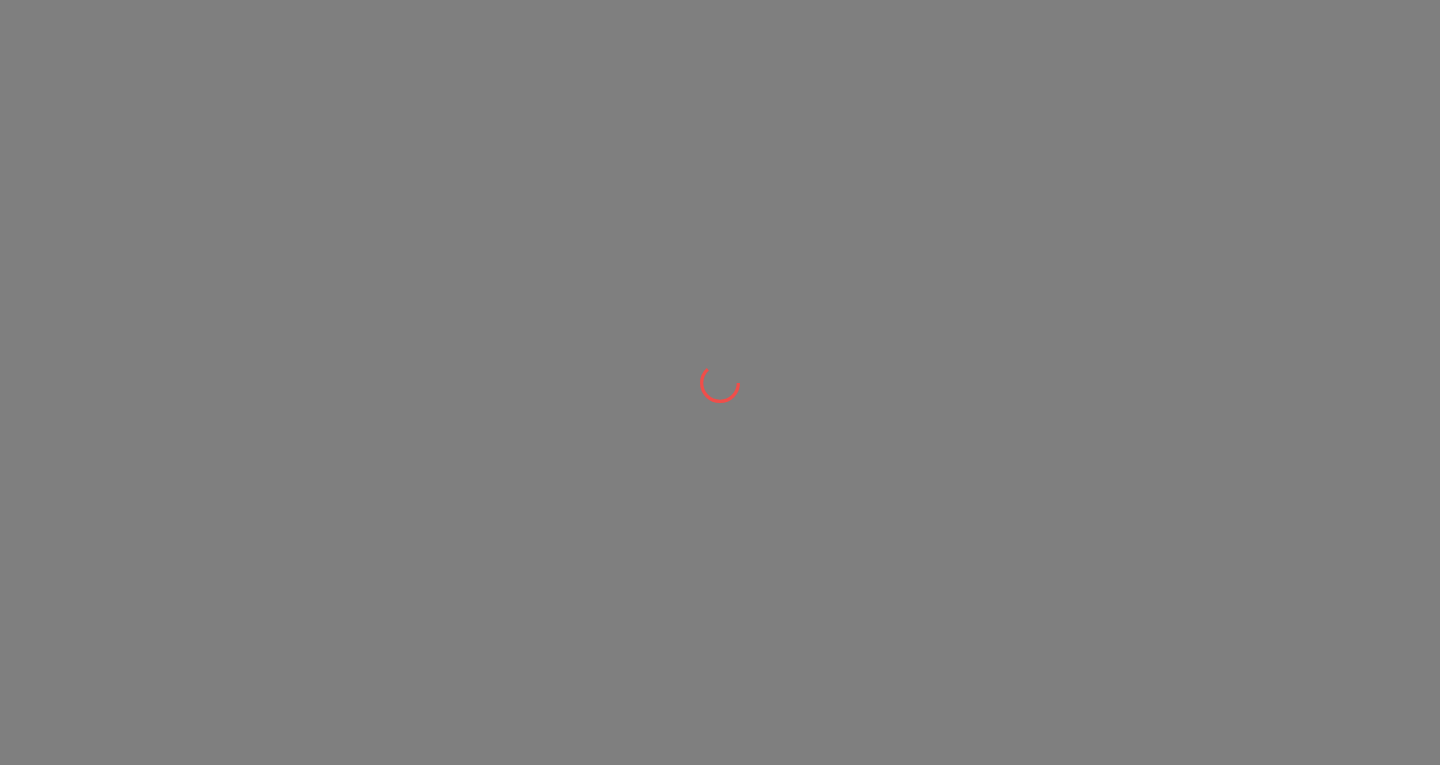 scroll, scrollTop: 0, scrollLeft: 0, axis: both 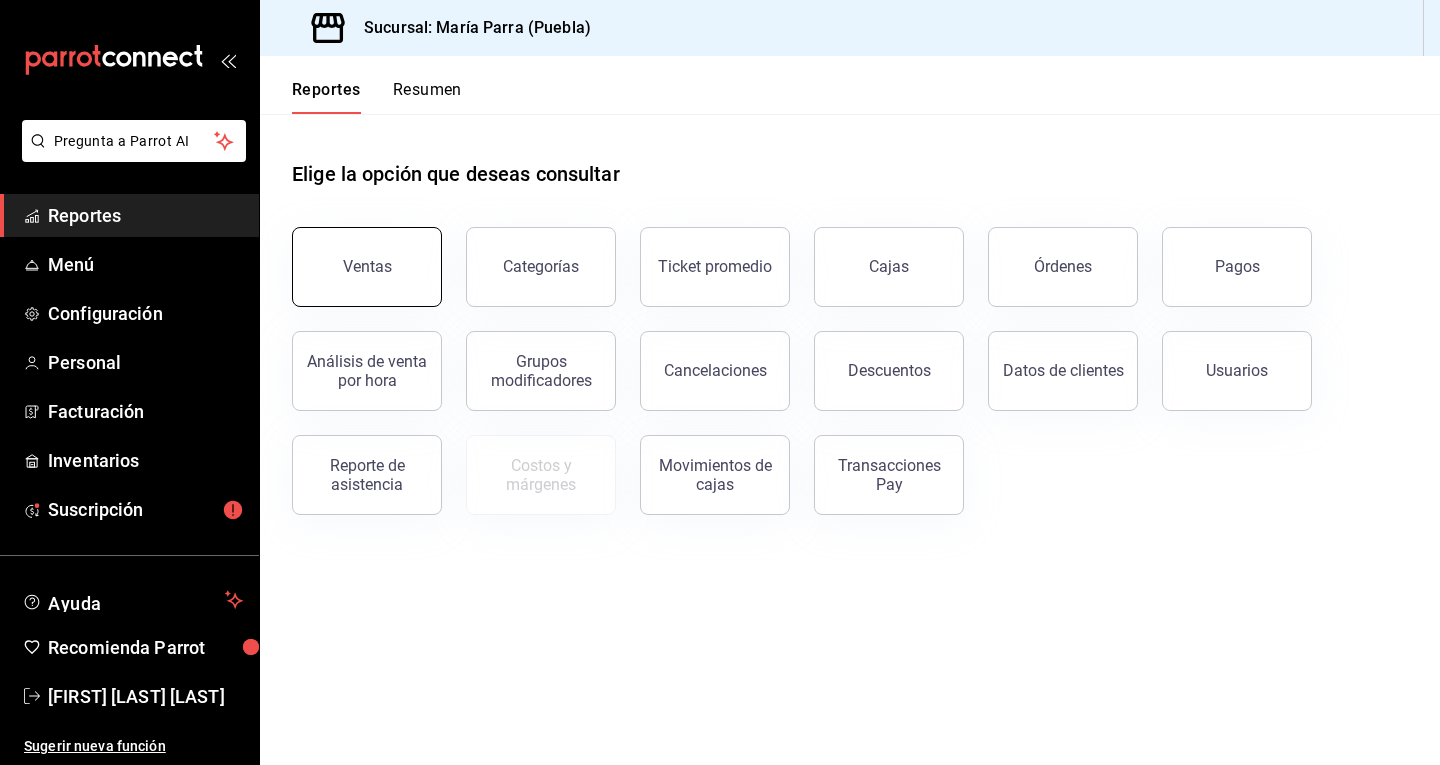 click on "Ventas" at bounding box center [367, 267] 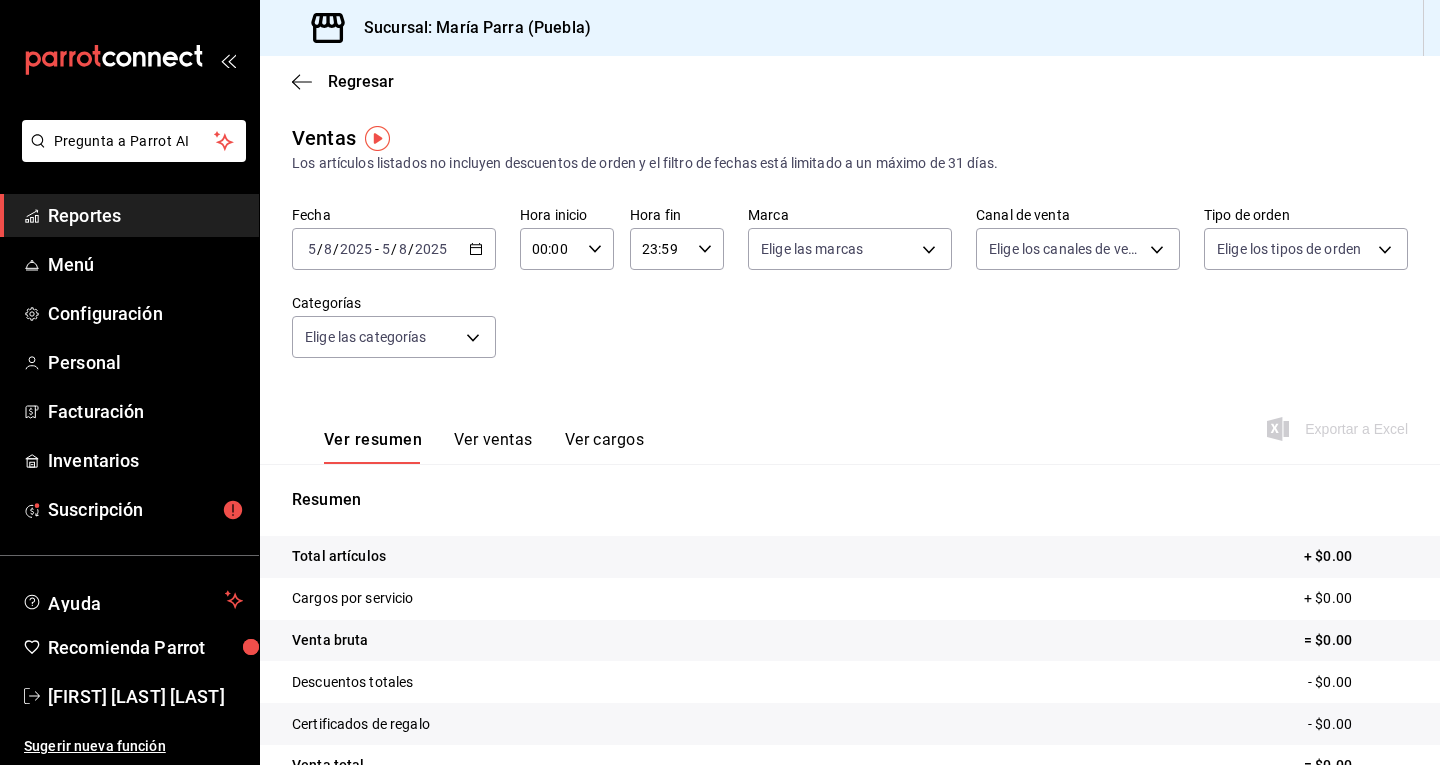 click on "8" at bounding box center [403, 249] 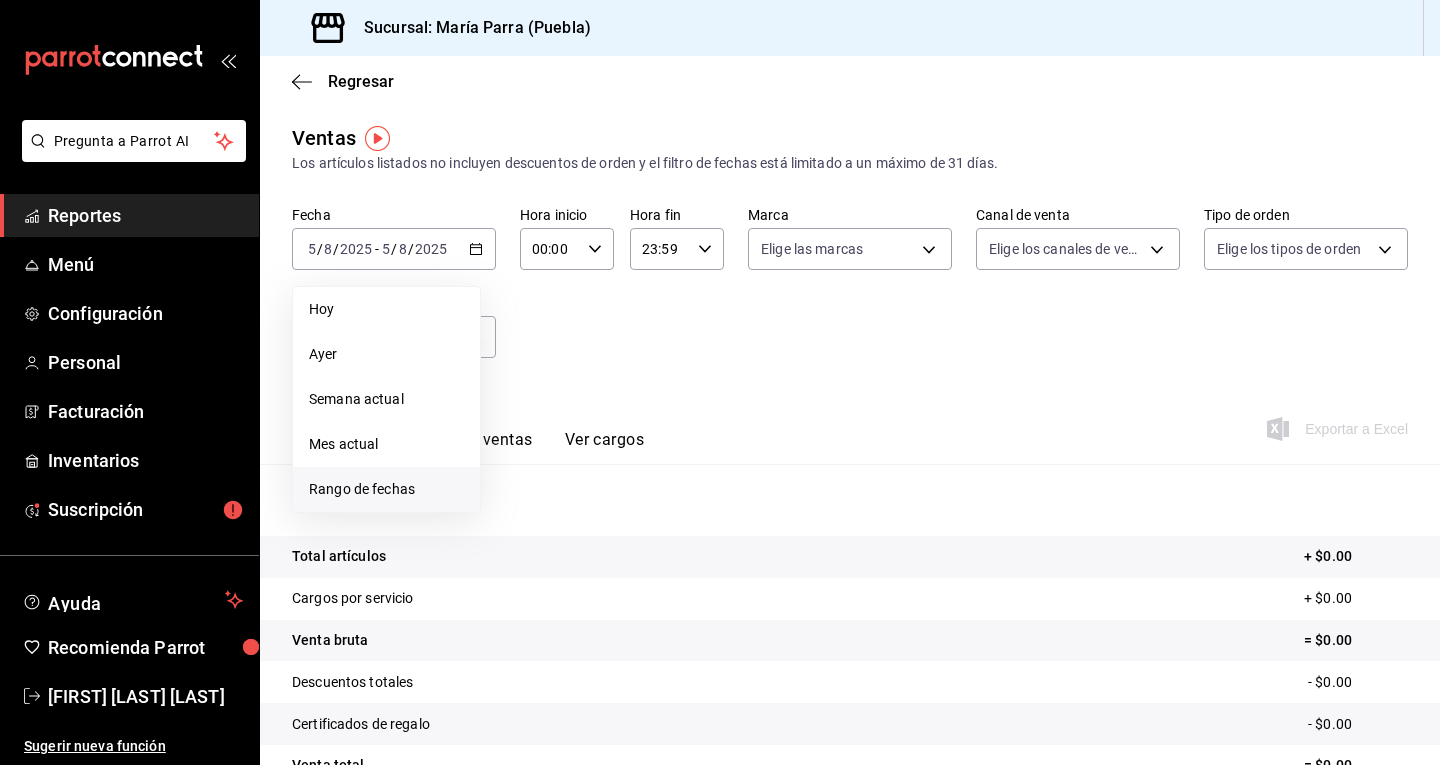 click on "Rango de fechas" at bounding box center [386, 489] 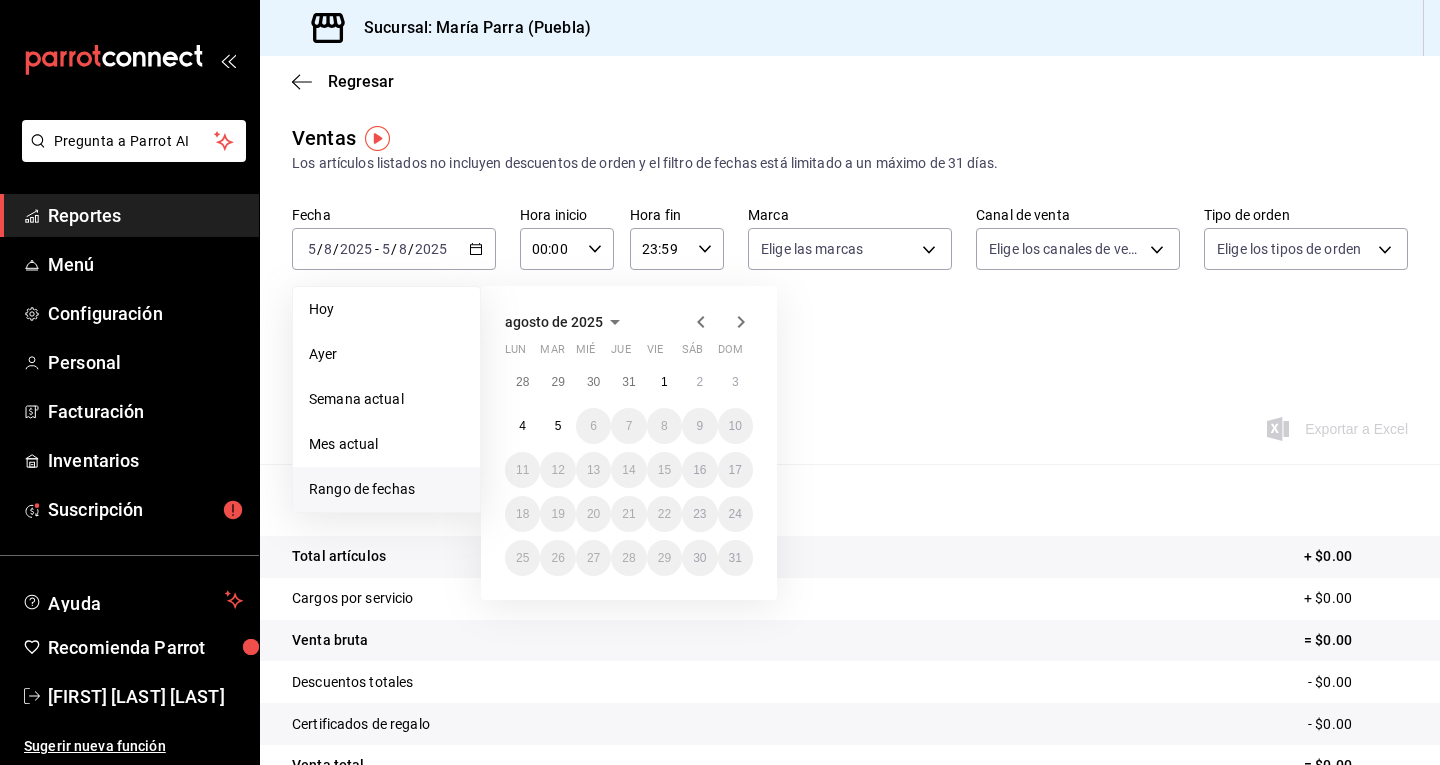 click 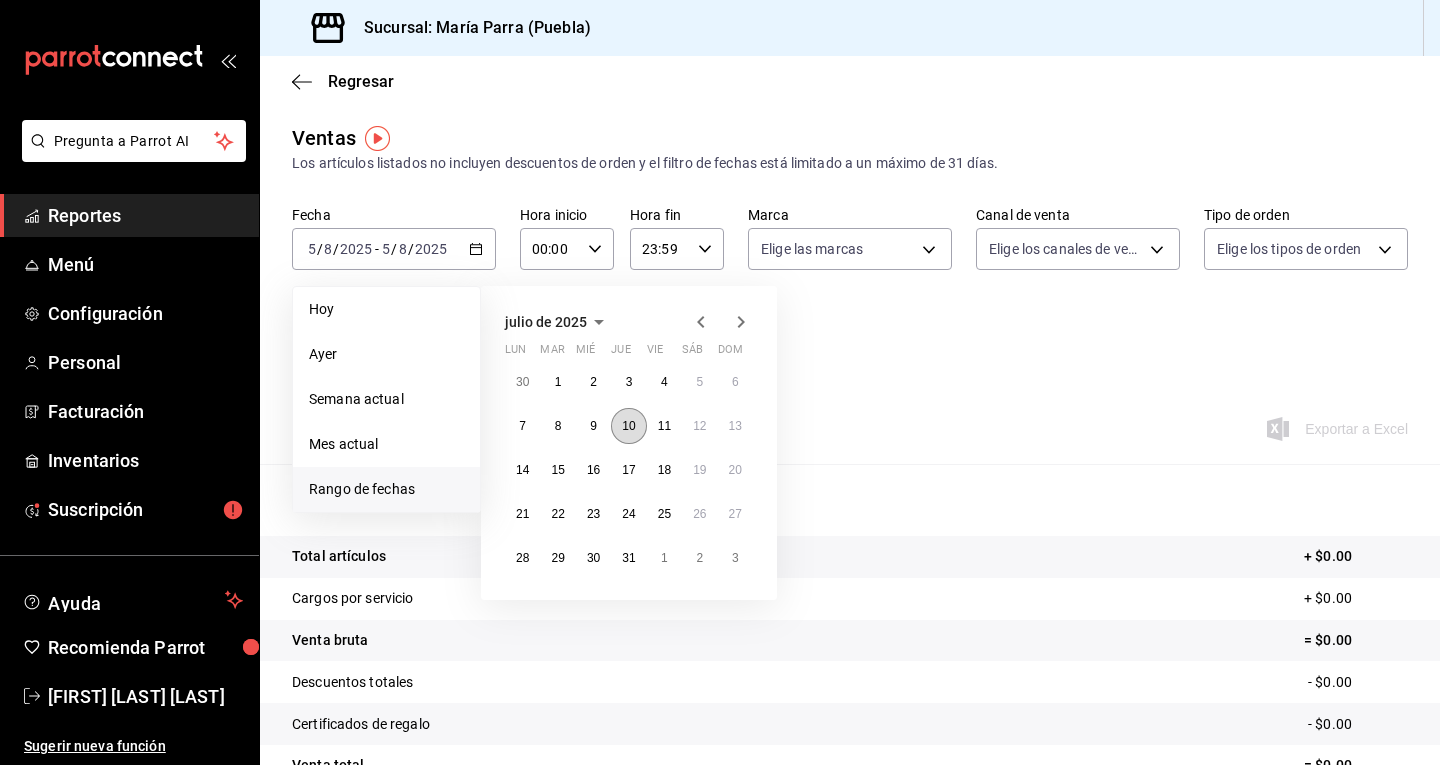 click on "10" at bounding box center (628, 426) 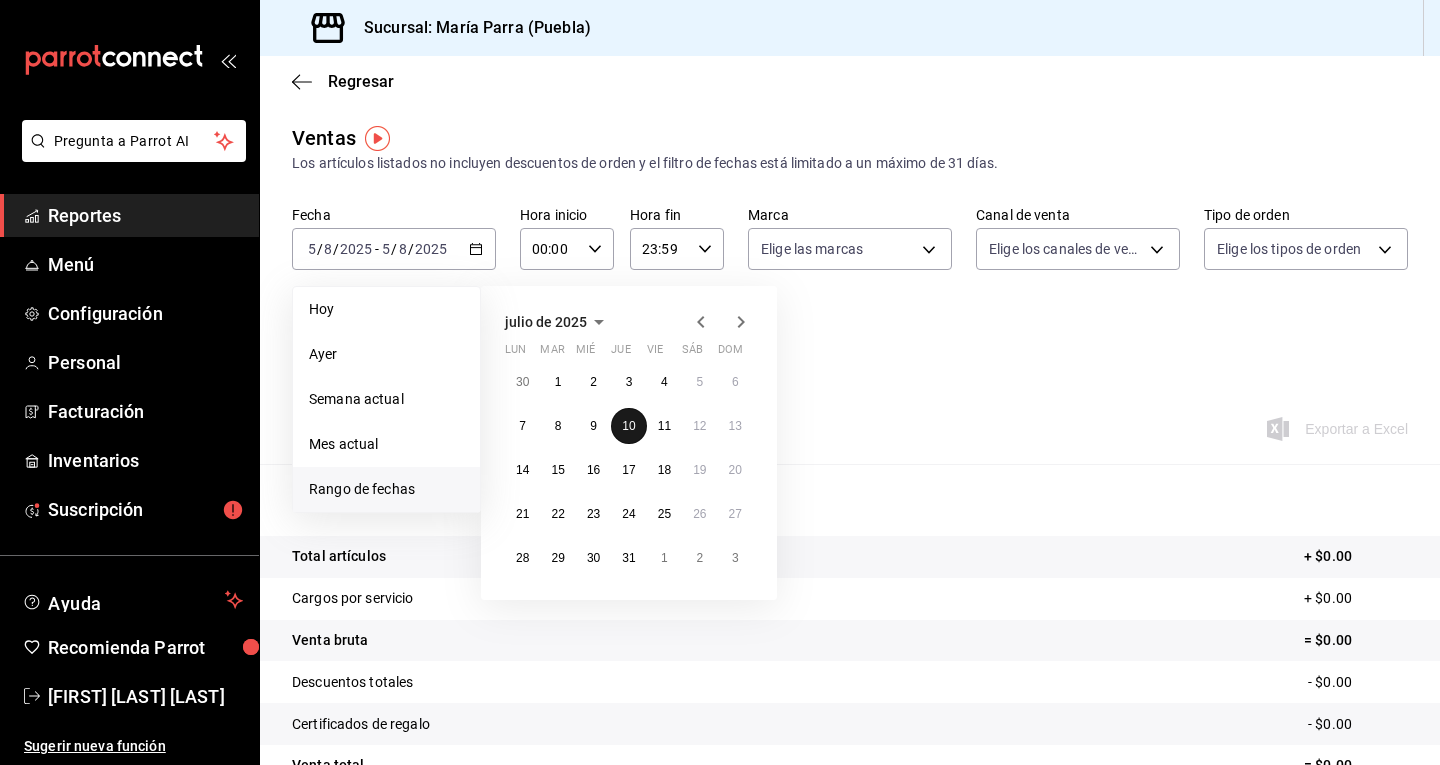 click on "10" at bounding box center (628, 426) 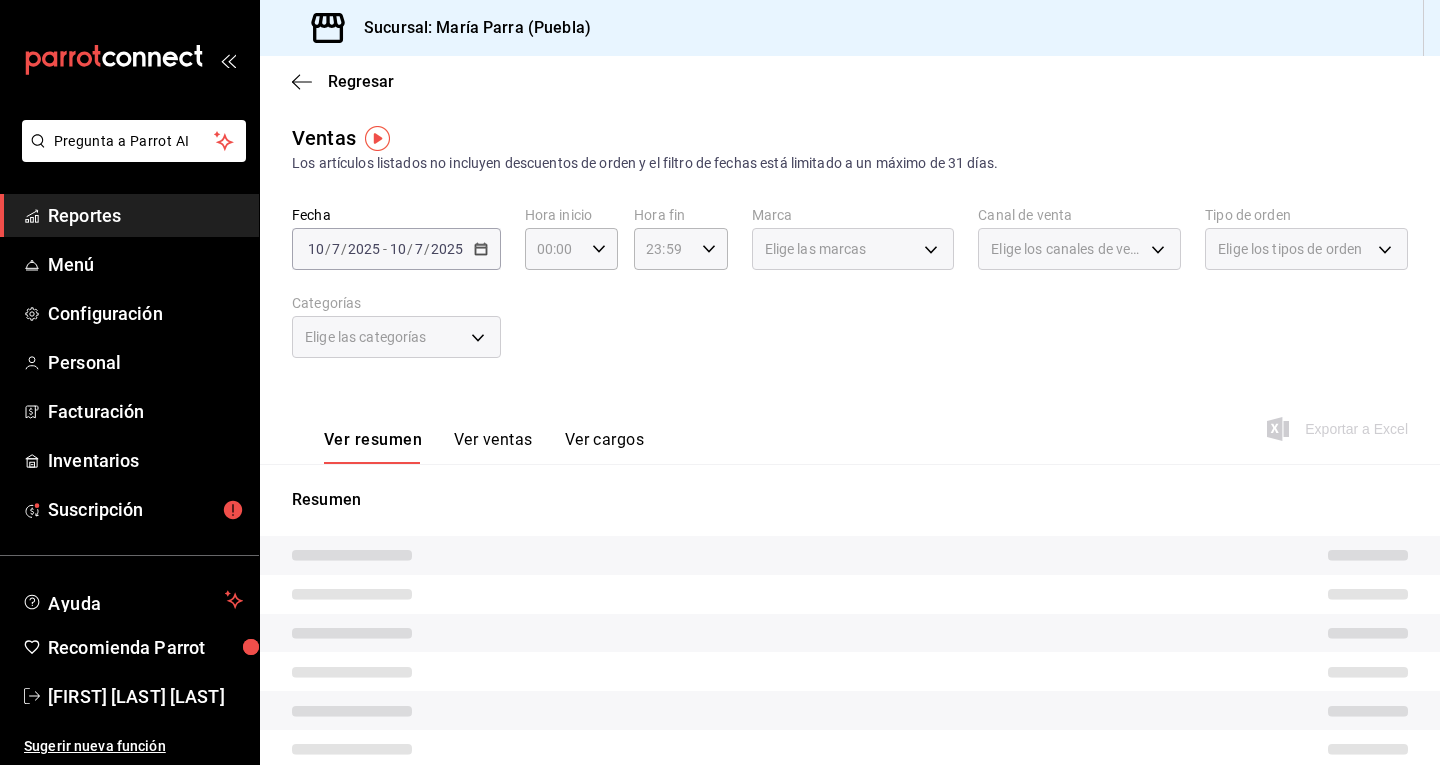 click on "Ver resumen Ver ventas Ver cargos" at bounding box center [468, 435] 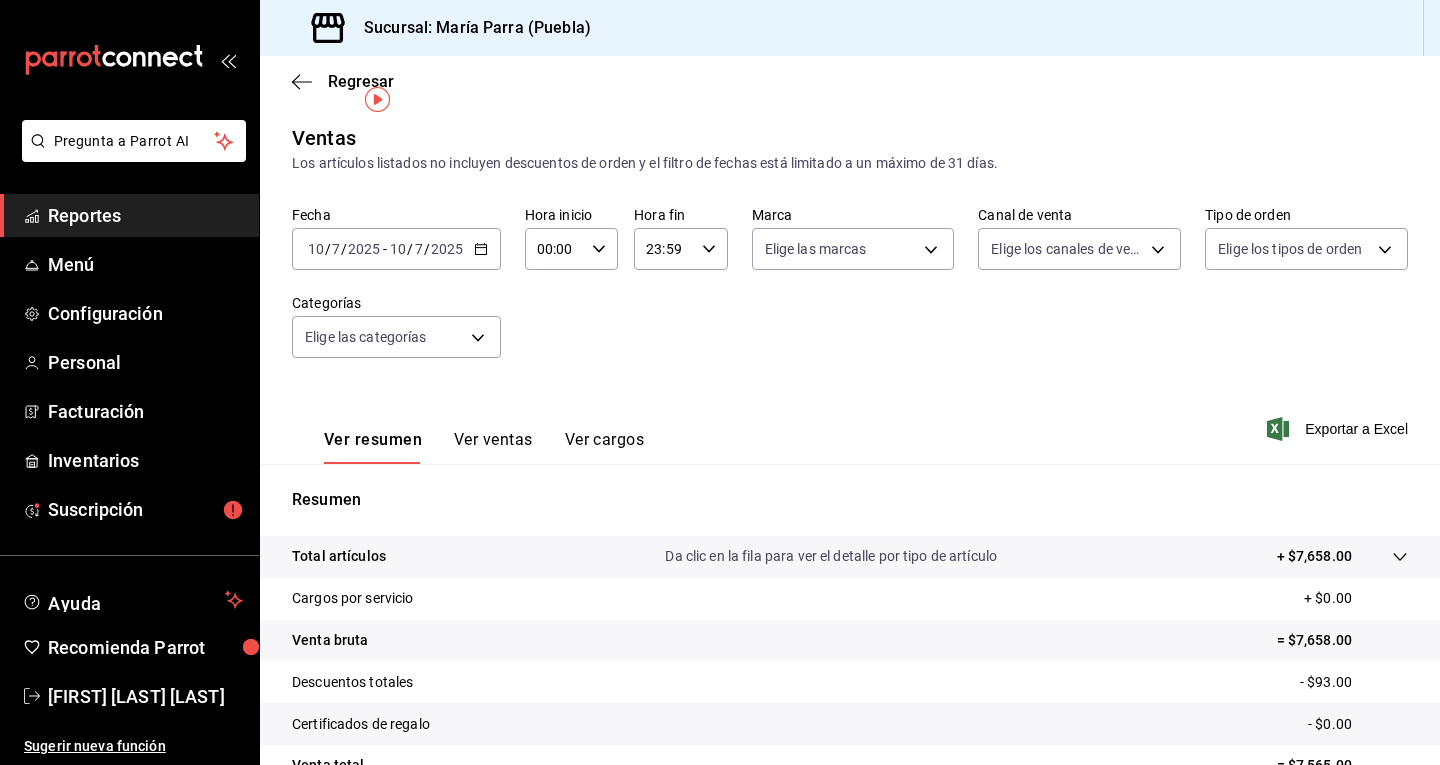 scroll, scrollTop: 193, scrollLeft: 0, axis: vertical 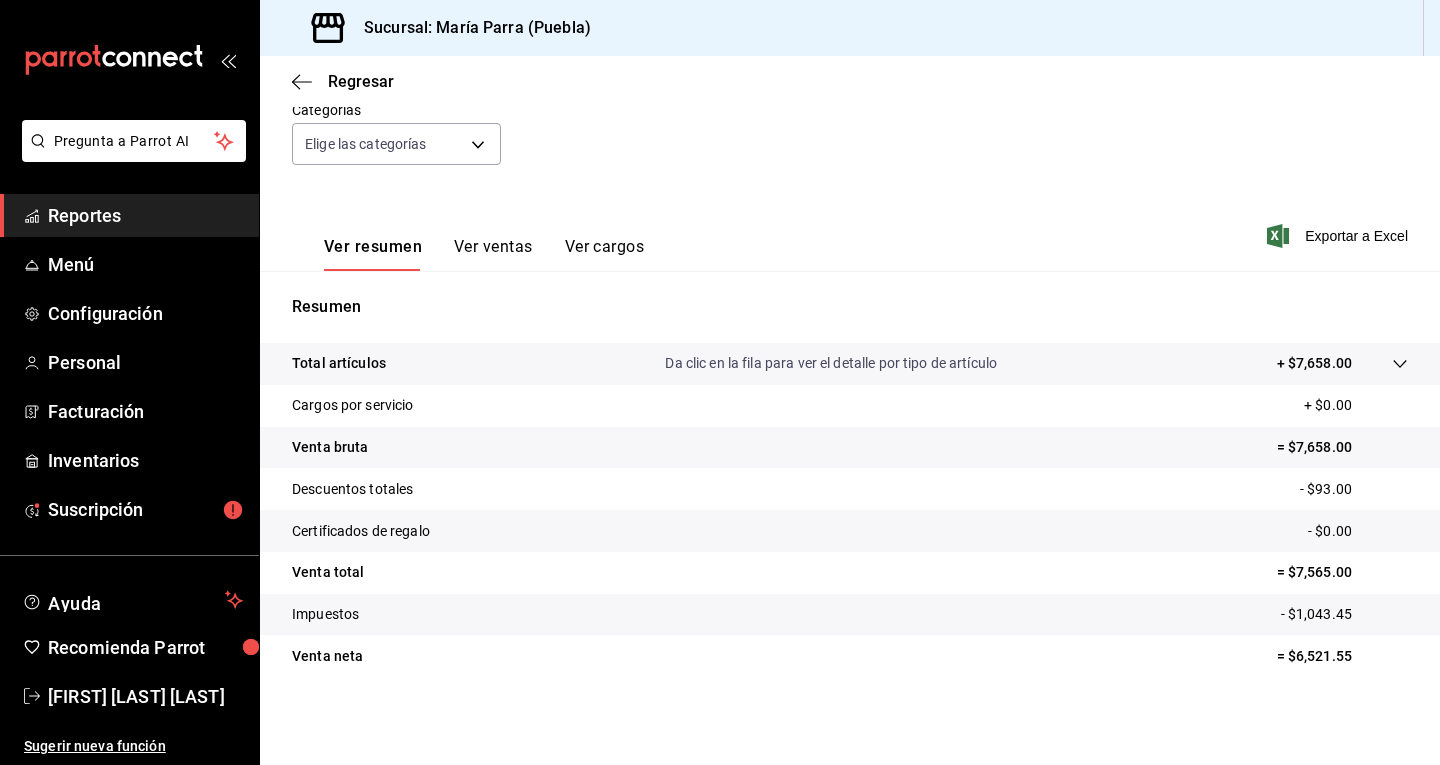 click on "- $93.00" at bounding box center [1354, 489] 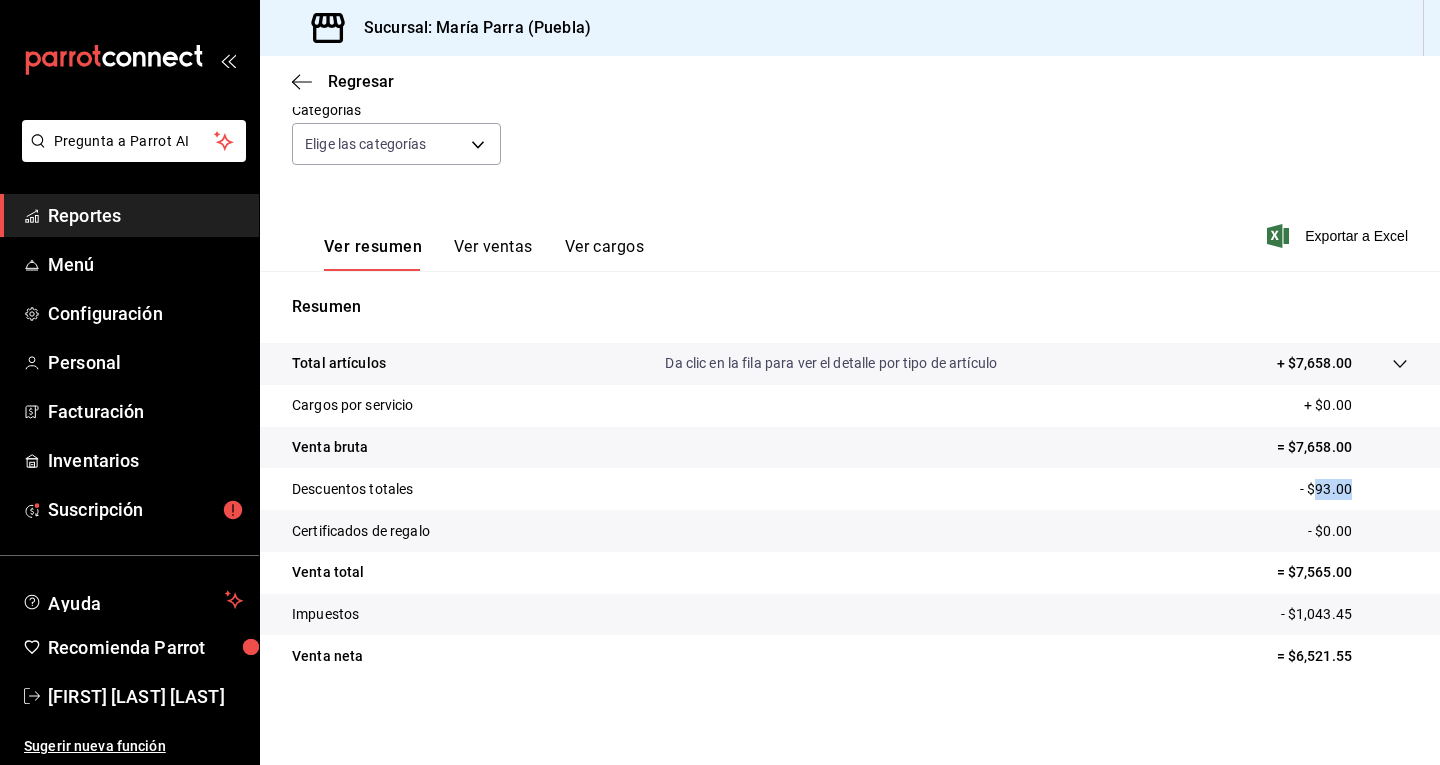 click on "- $93.00" at bounding box center [1354, 489] 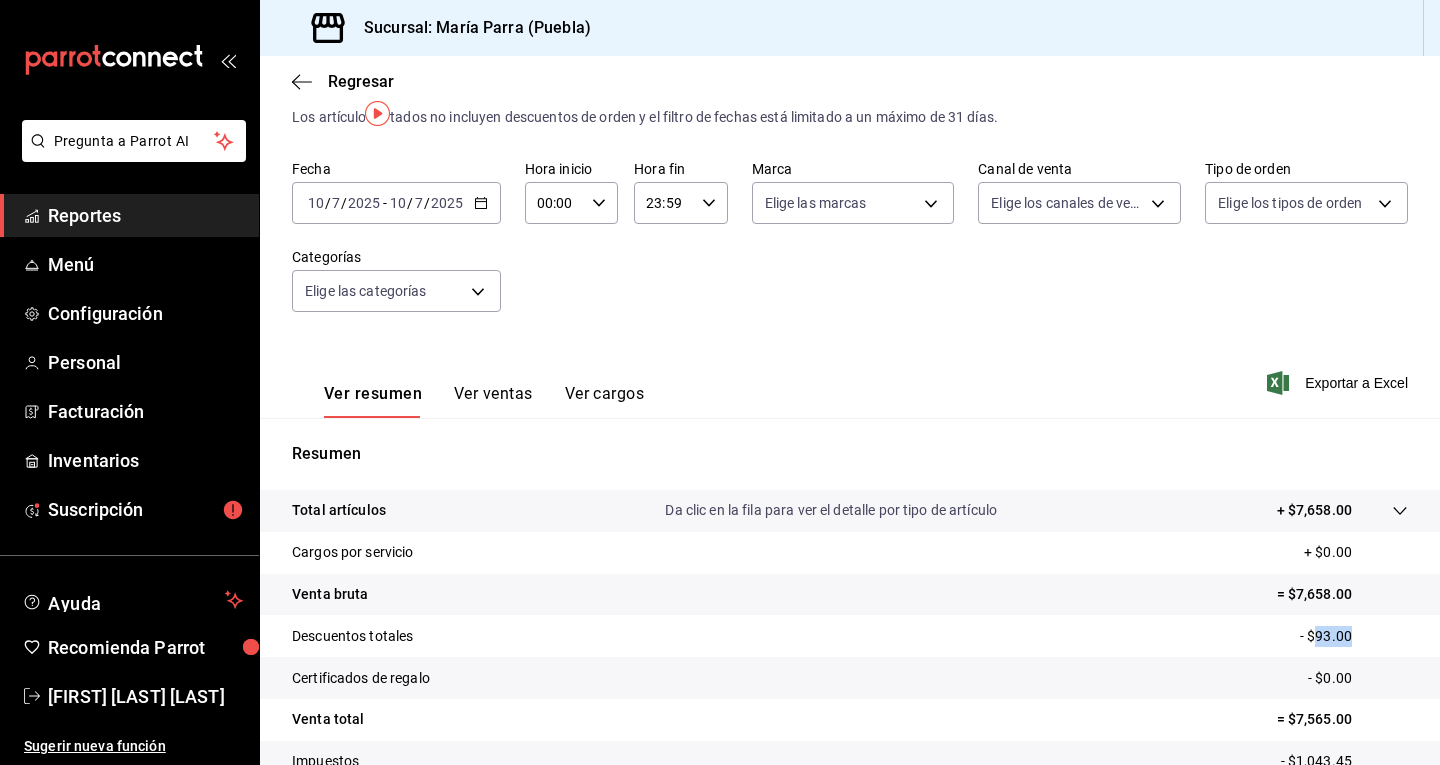 scroll, scrollTop: 0, scrollLeft: 0, axis: both 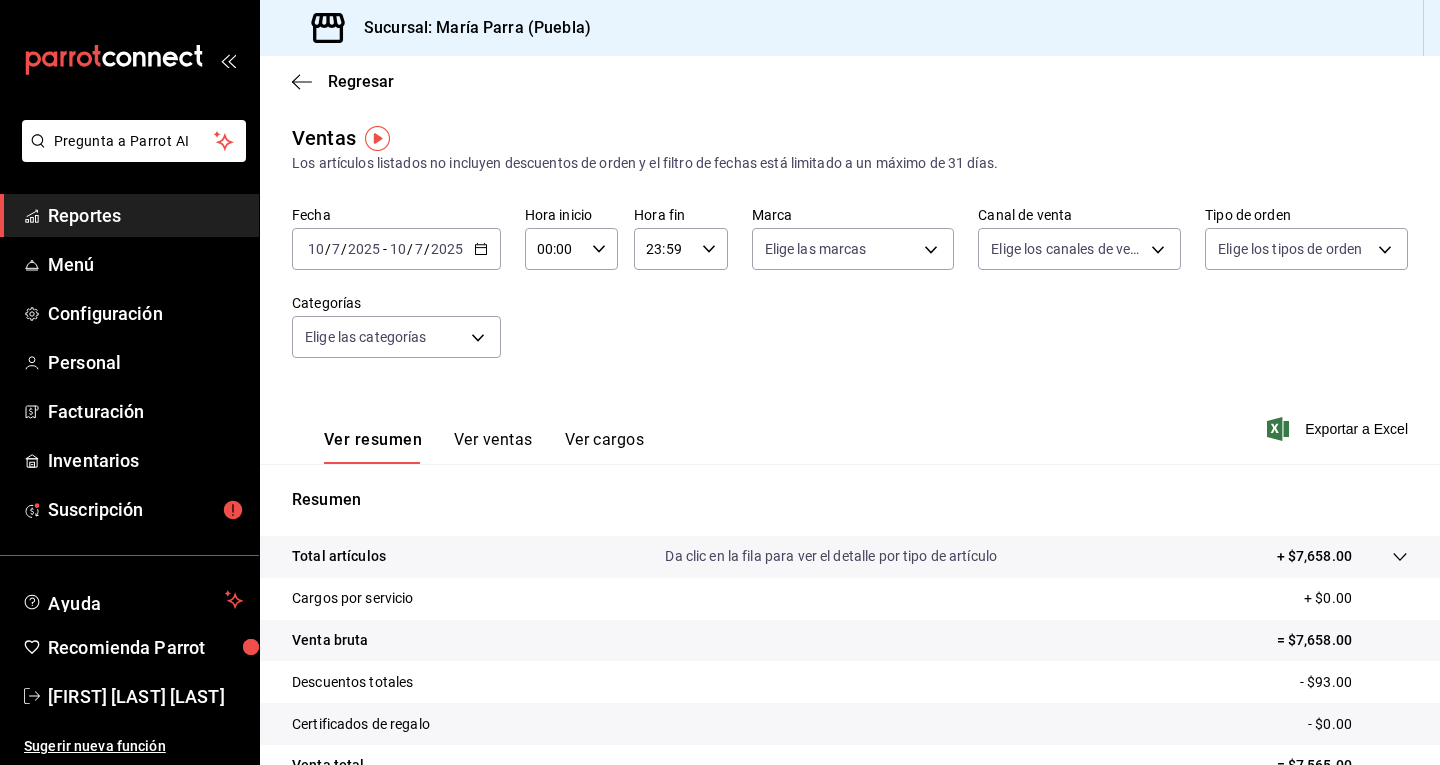 click on "/" at bounding box center [427, 249] 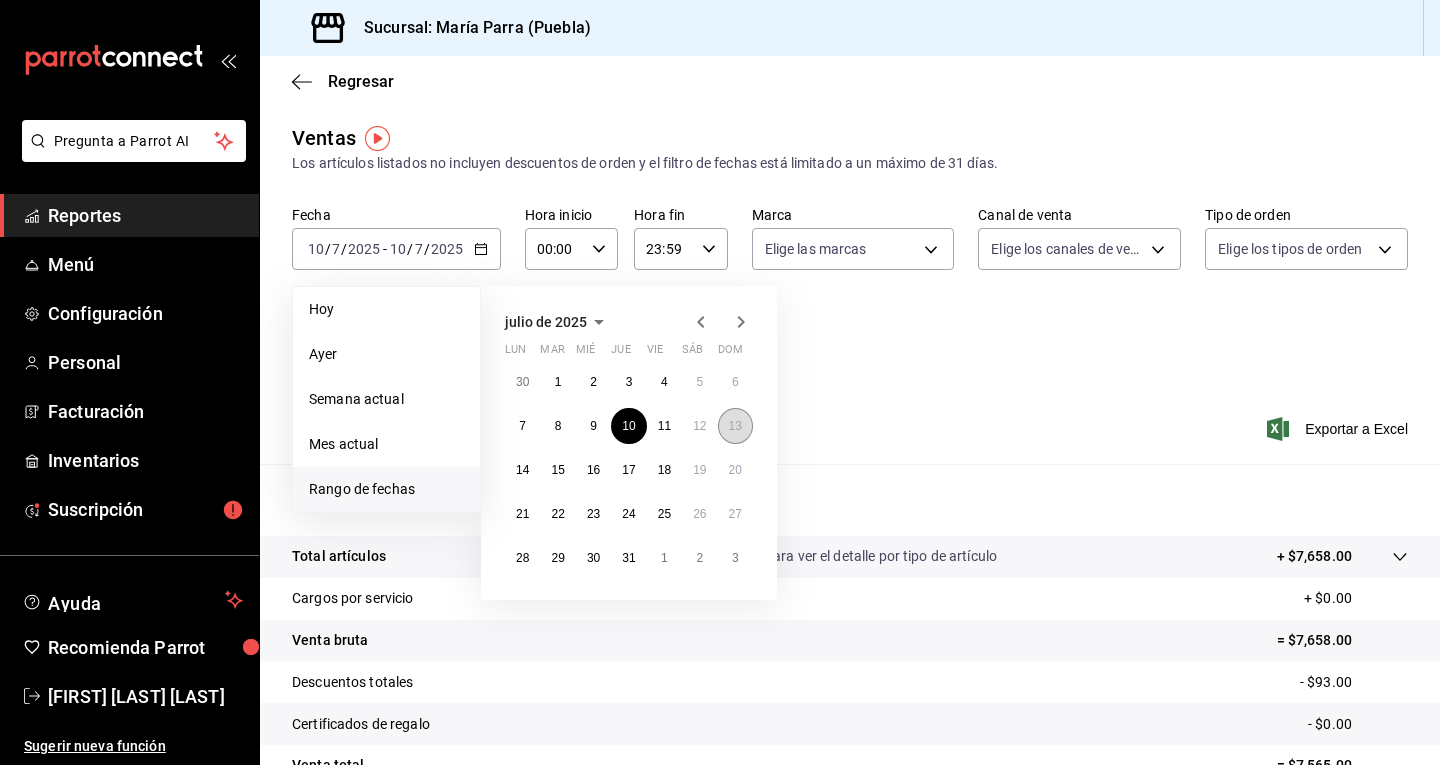 click on "13" at bounding box center (735, 426) 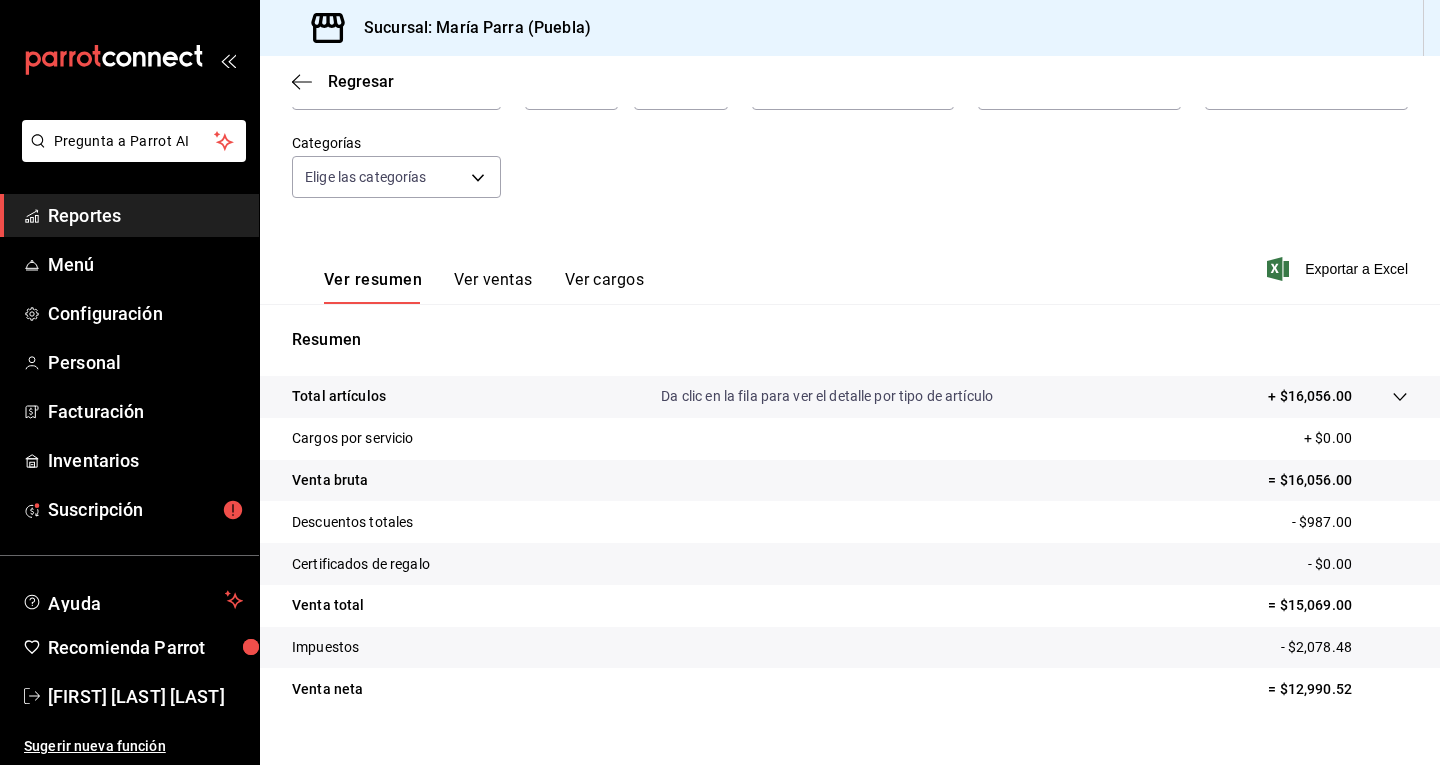scroll, scrollTop: 193, scrollLeft: 0, axis: vertical 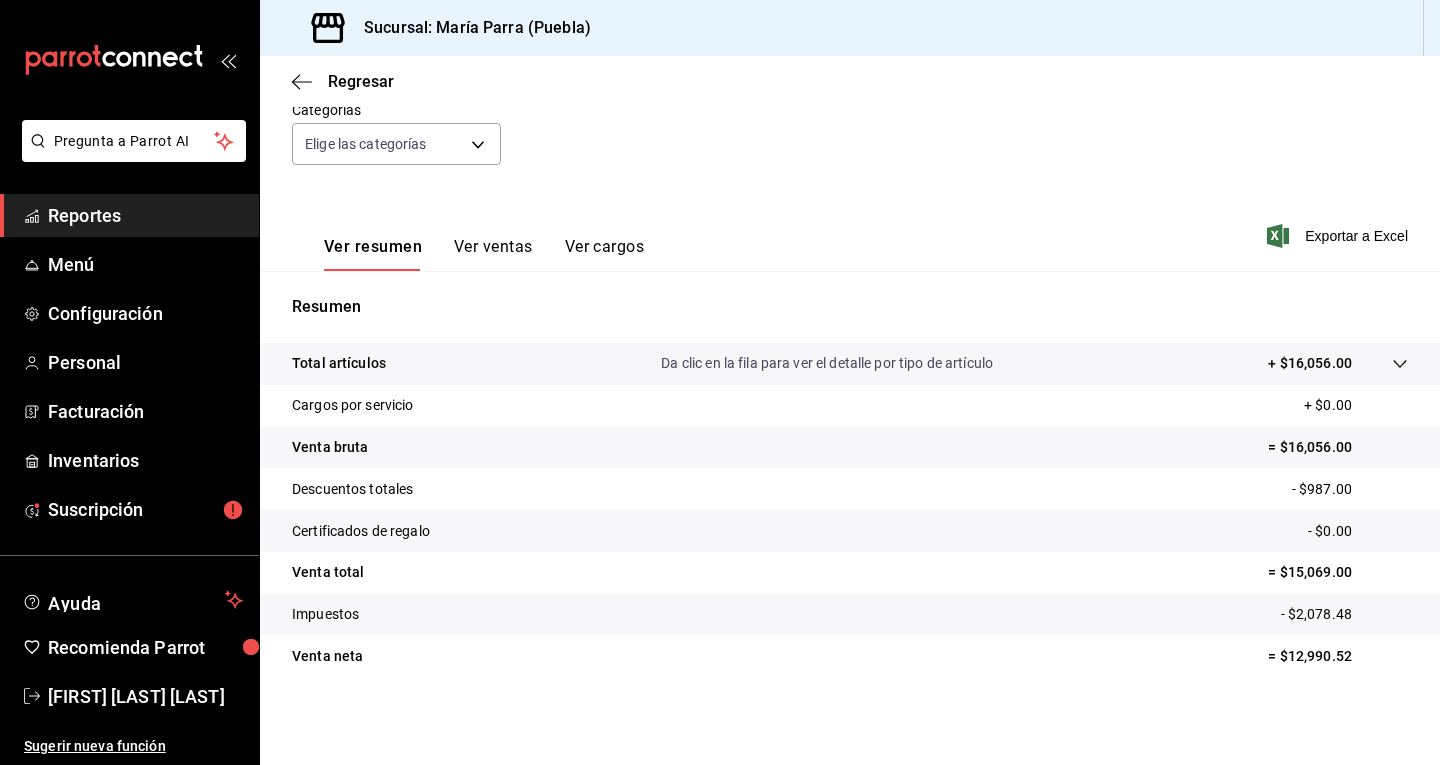 click on "- $987.00" at bounding box center [1350, 489] 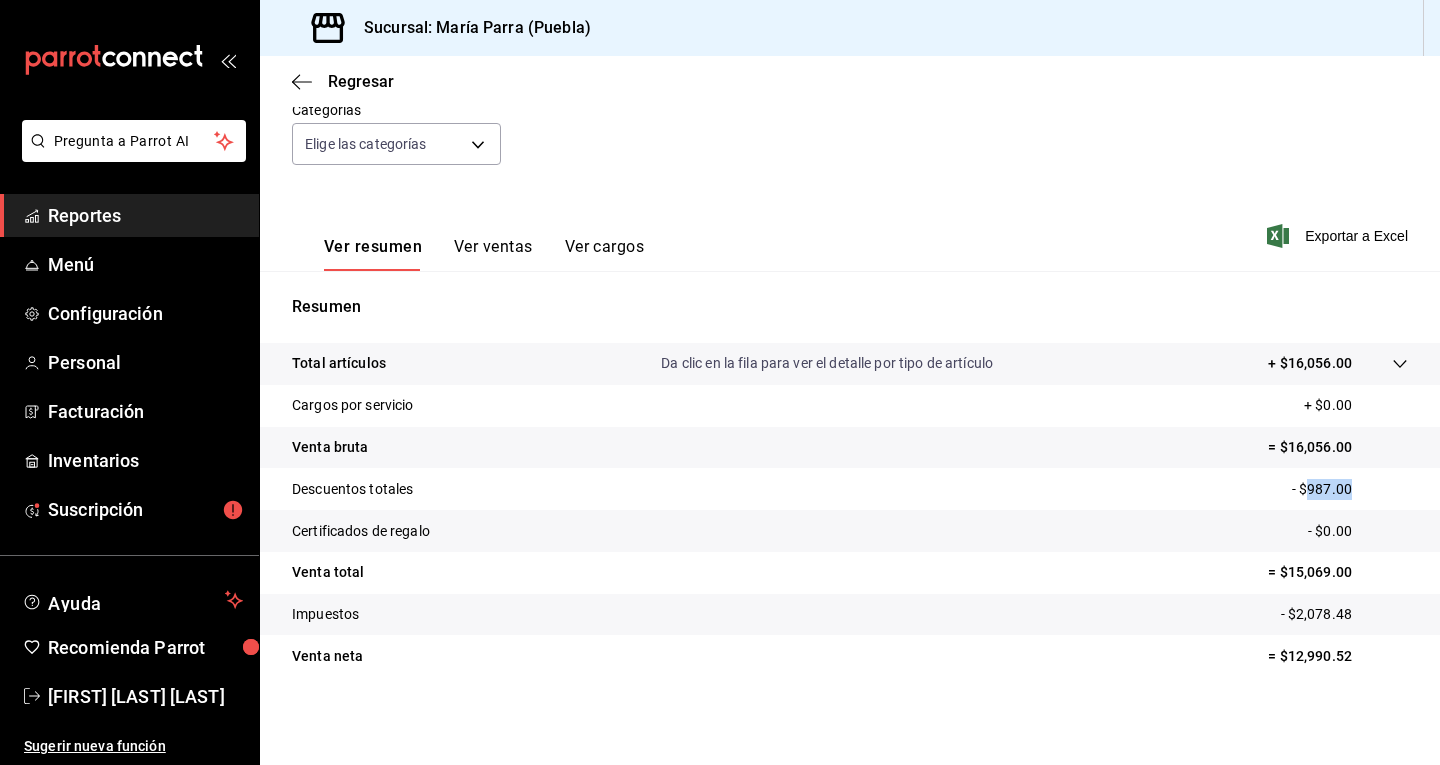 click on "- $987.00" at bounding box center [1350, 489] 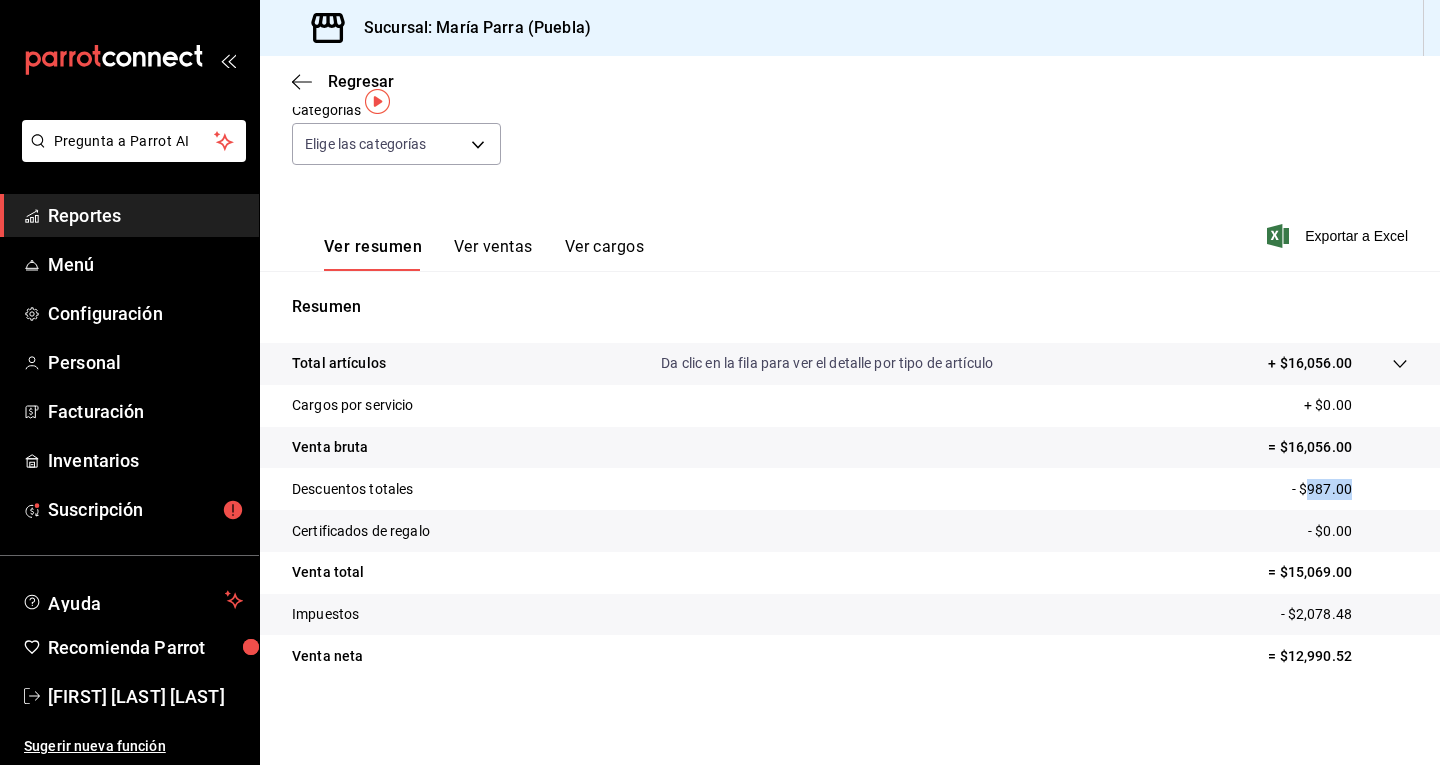 scroll, scrollTop: 0, scrollLeft: 0, axis: both 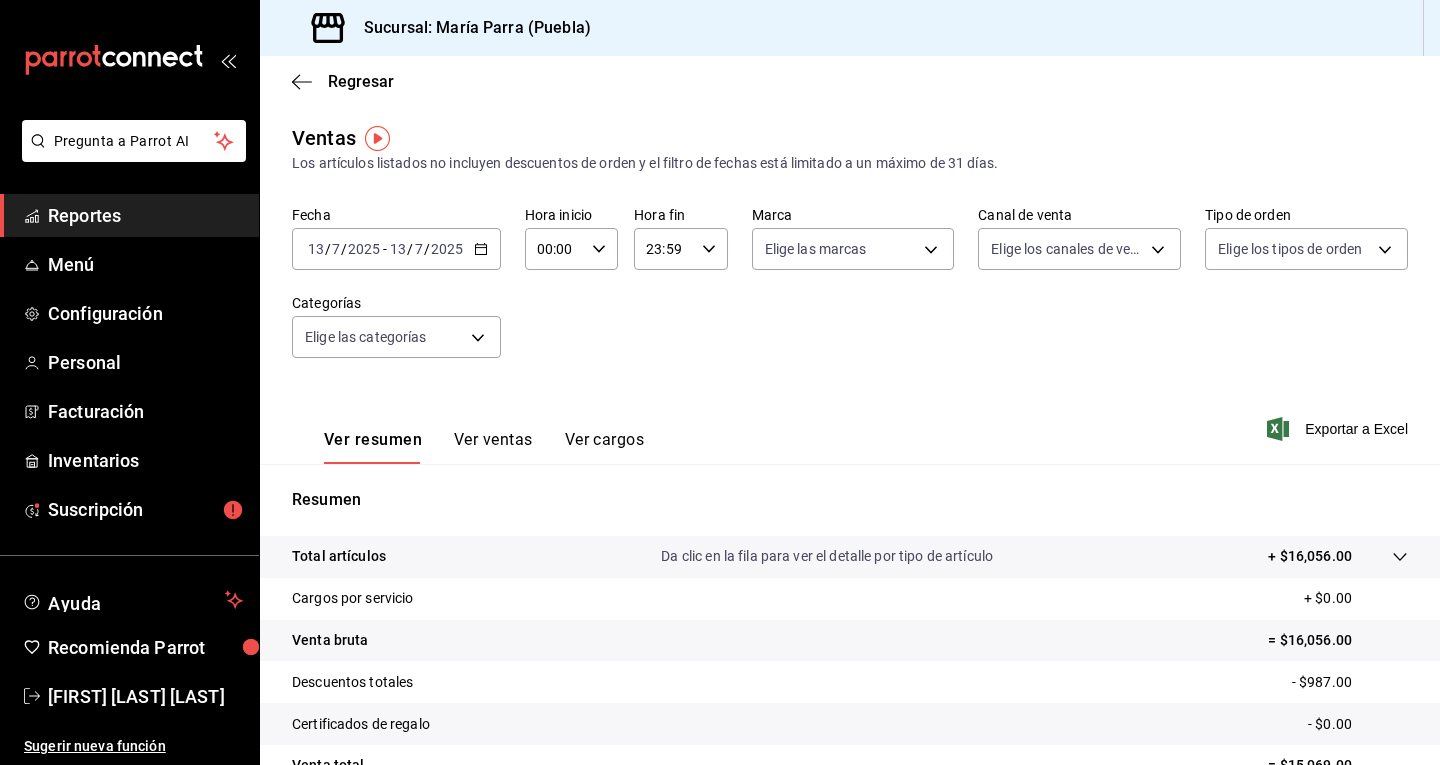 click on "2025" at bounding box center (364, 249) 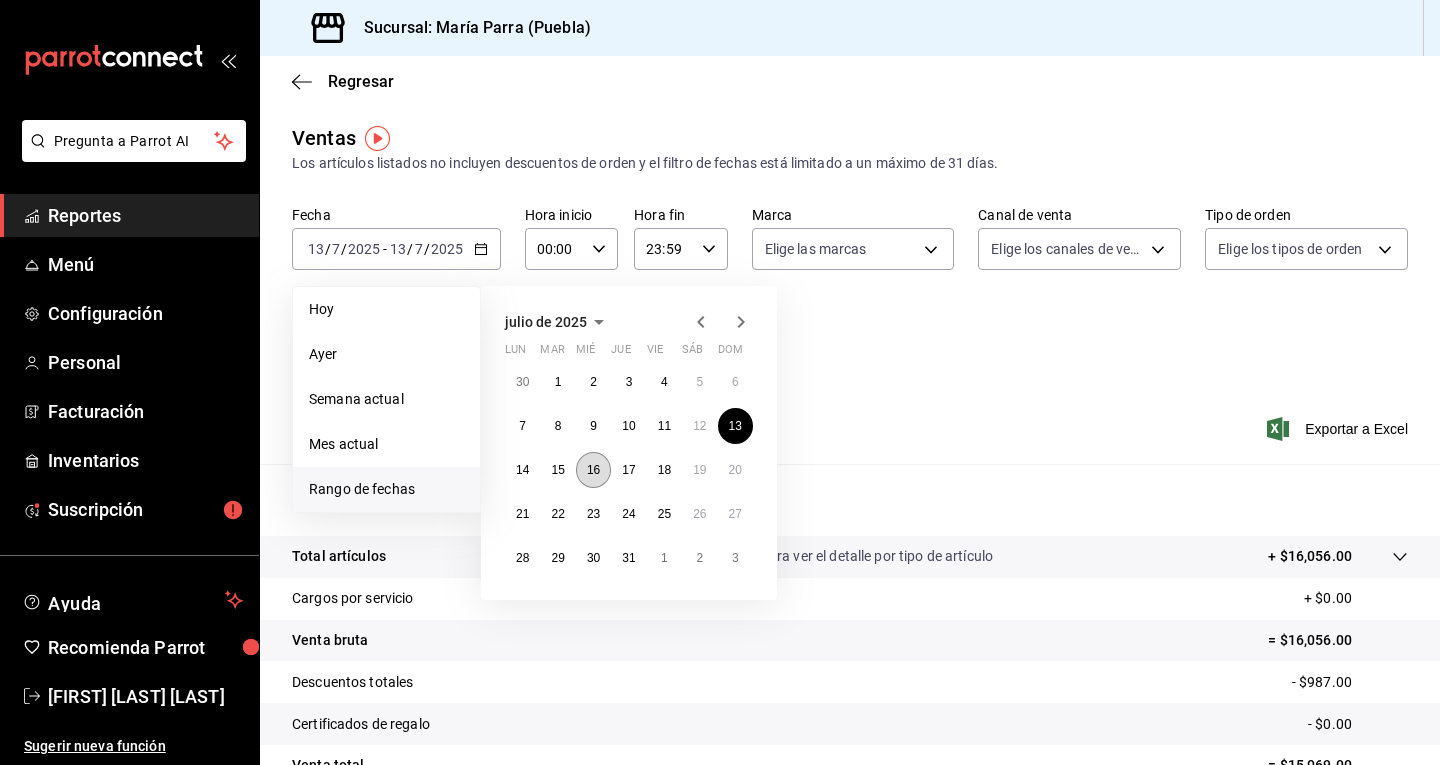 click on "16" at bounding box center (593, 470) 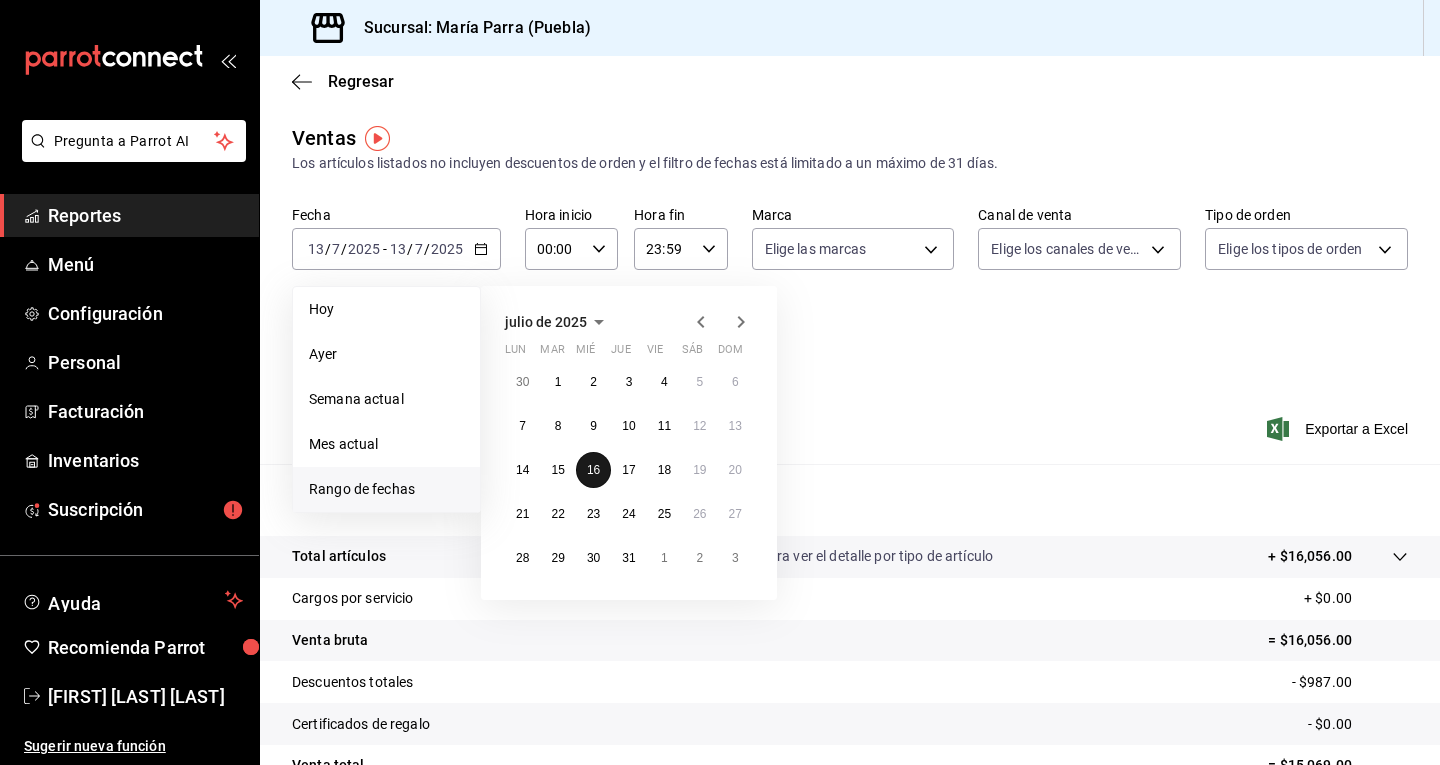click on "16" at bounding box center (593, 470) 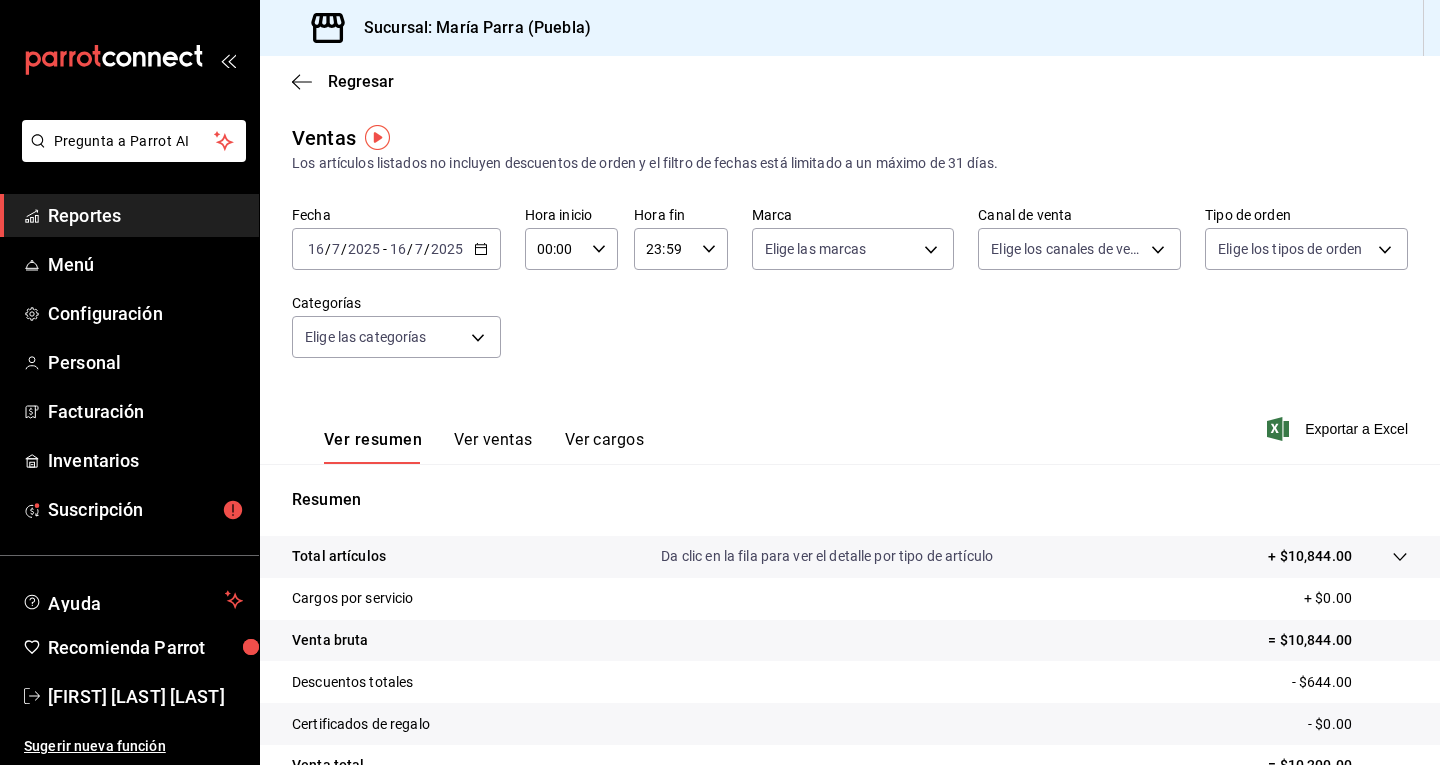 scroll, scrollTop: 193, scrollLeft: 0, axis: vertical 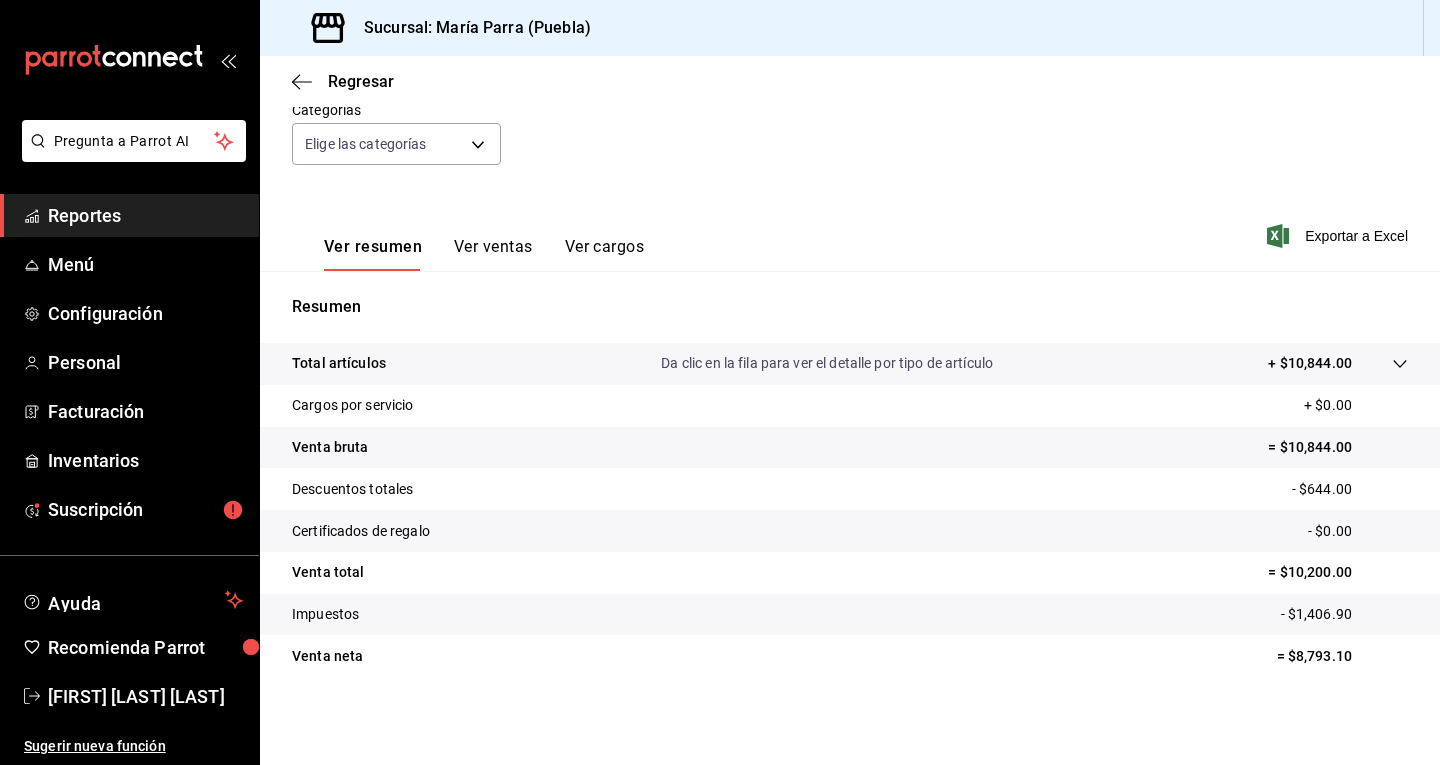 click on "- $644.00" at bounding box center (1350, 489) 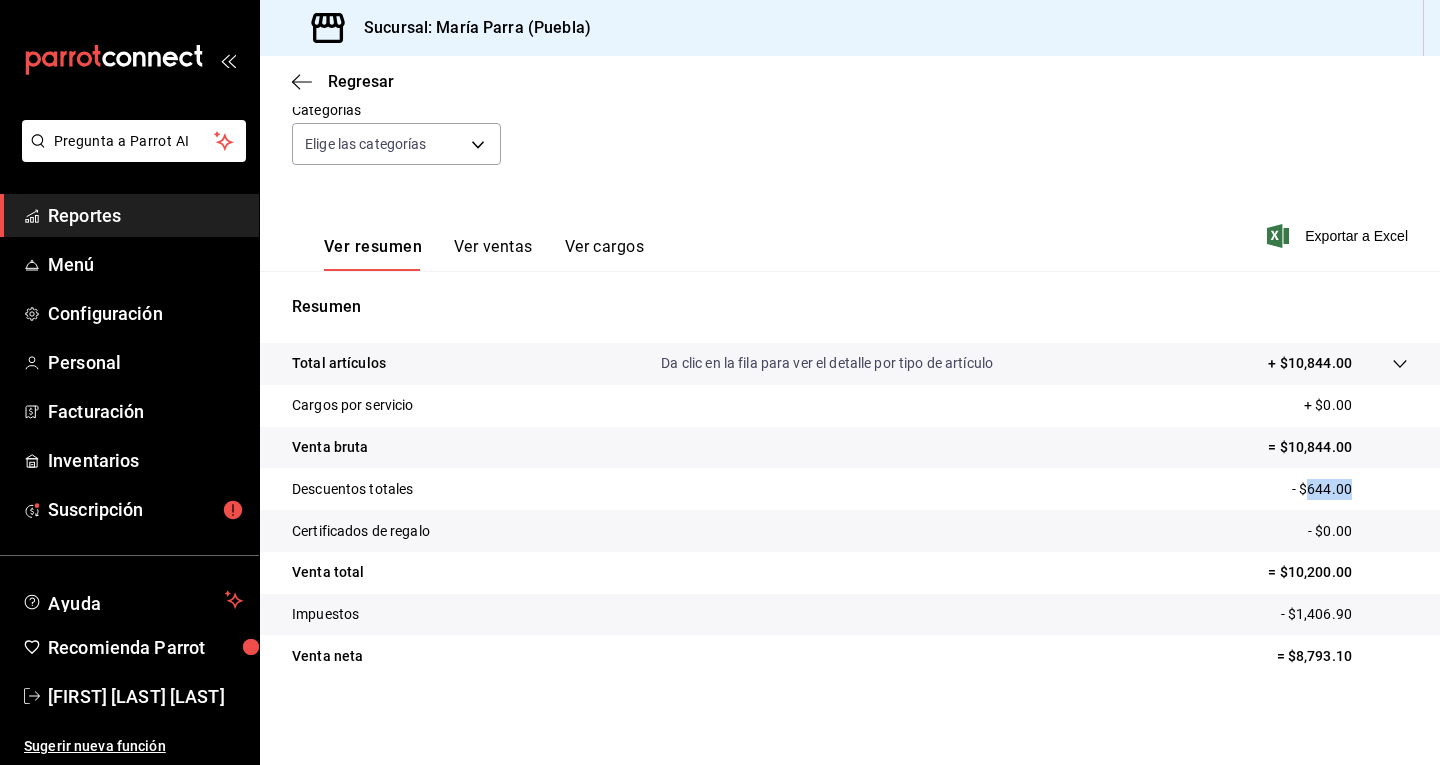 click on "- $644.00" at bounding box center (1350, 489) 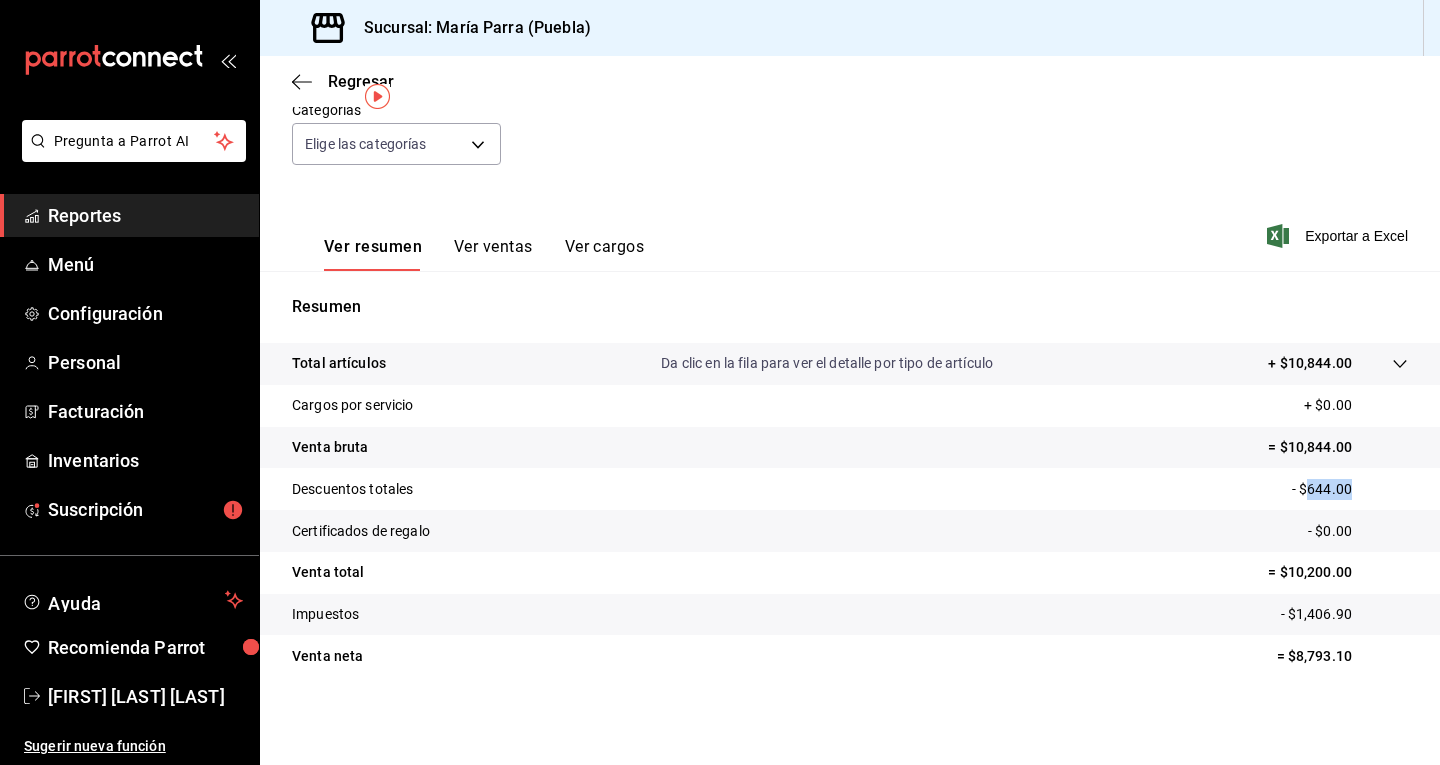 scroll, scrollTop: 0, scrollLeft: 0, axis: both 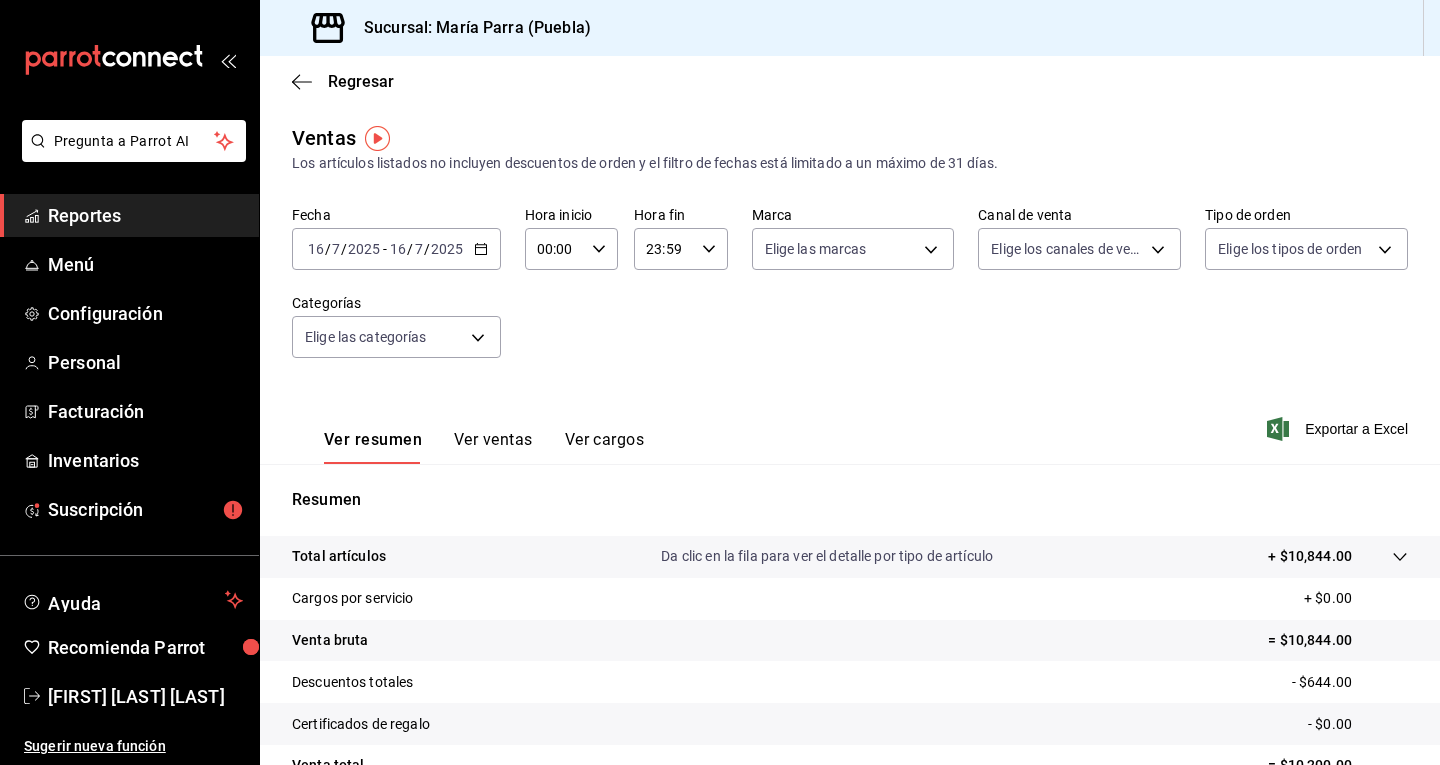 click on "2025-07-16 16 / 7 / 2025" at bounding box center (426, 249) 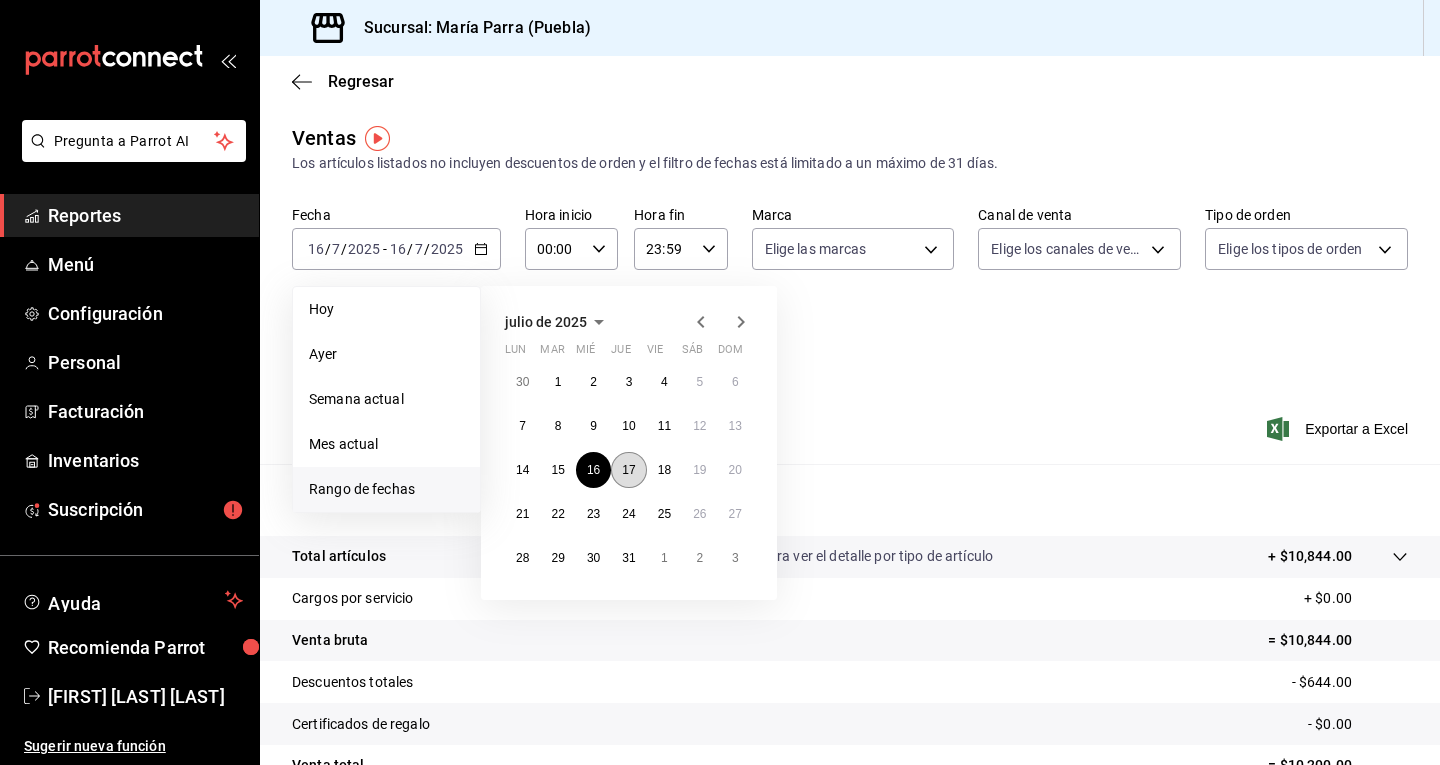 click on "17" at bounding box center (628, 470) 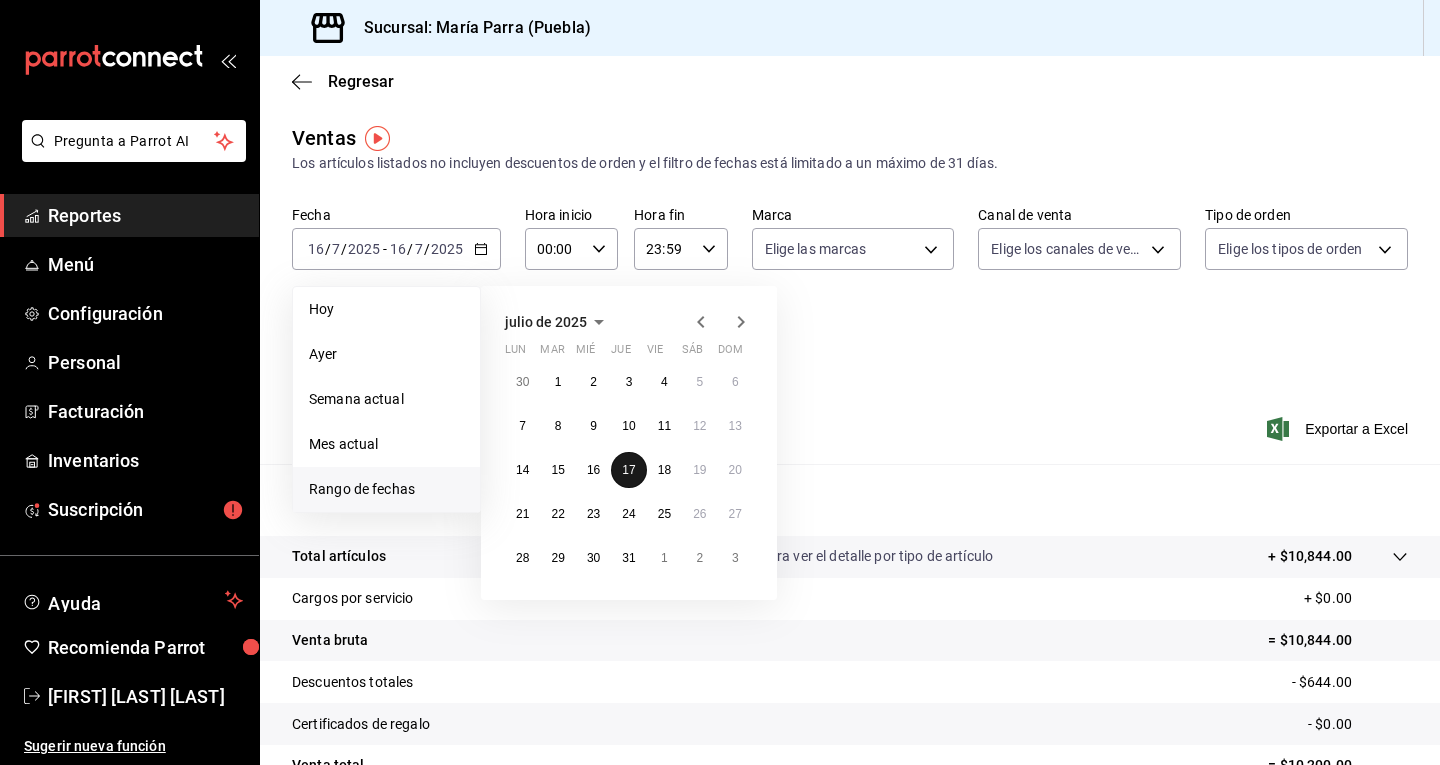 click on "17" at bounding box center [628, 470] 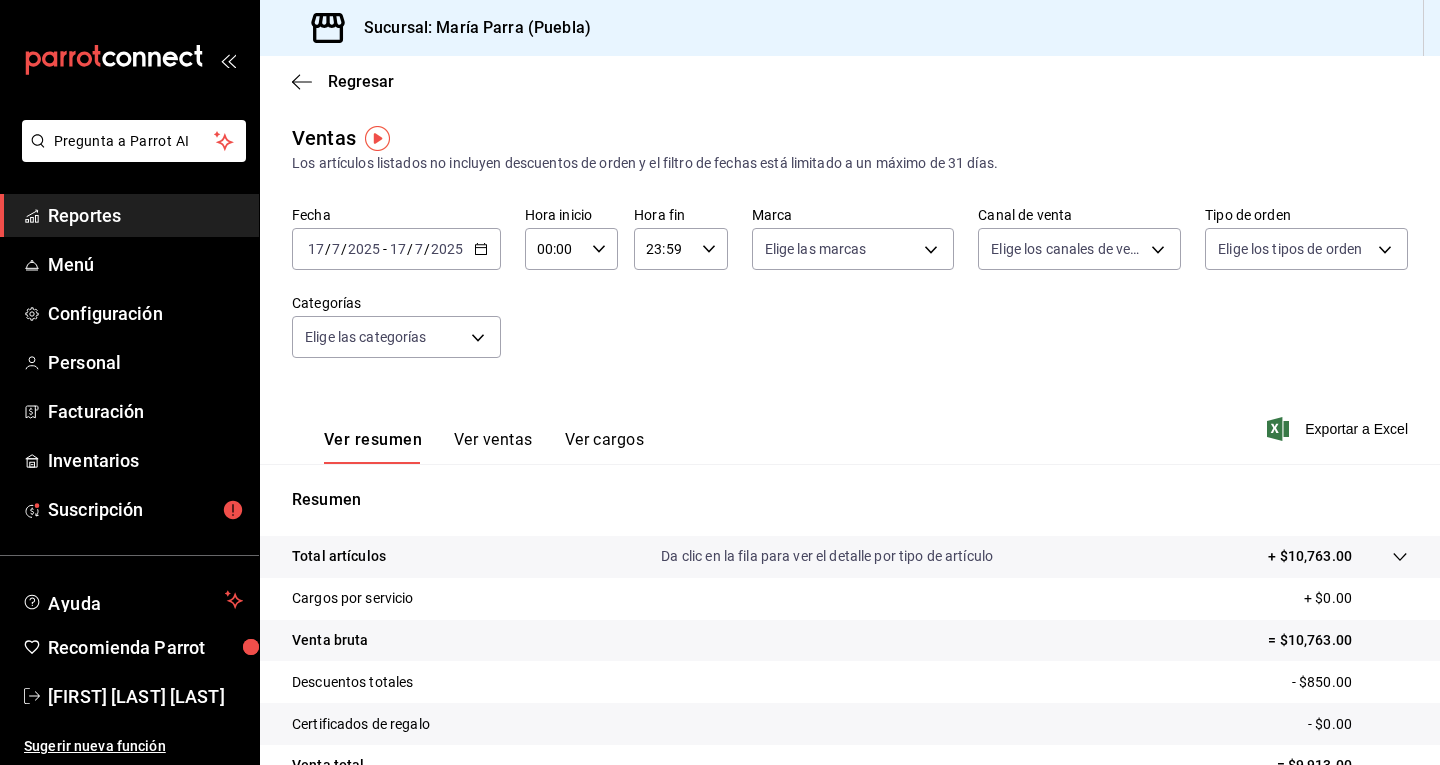 click on "- $850.00" at bounding box center [1350, 682] 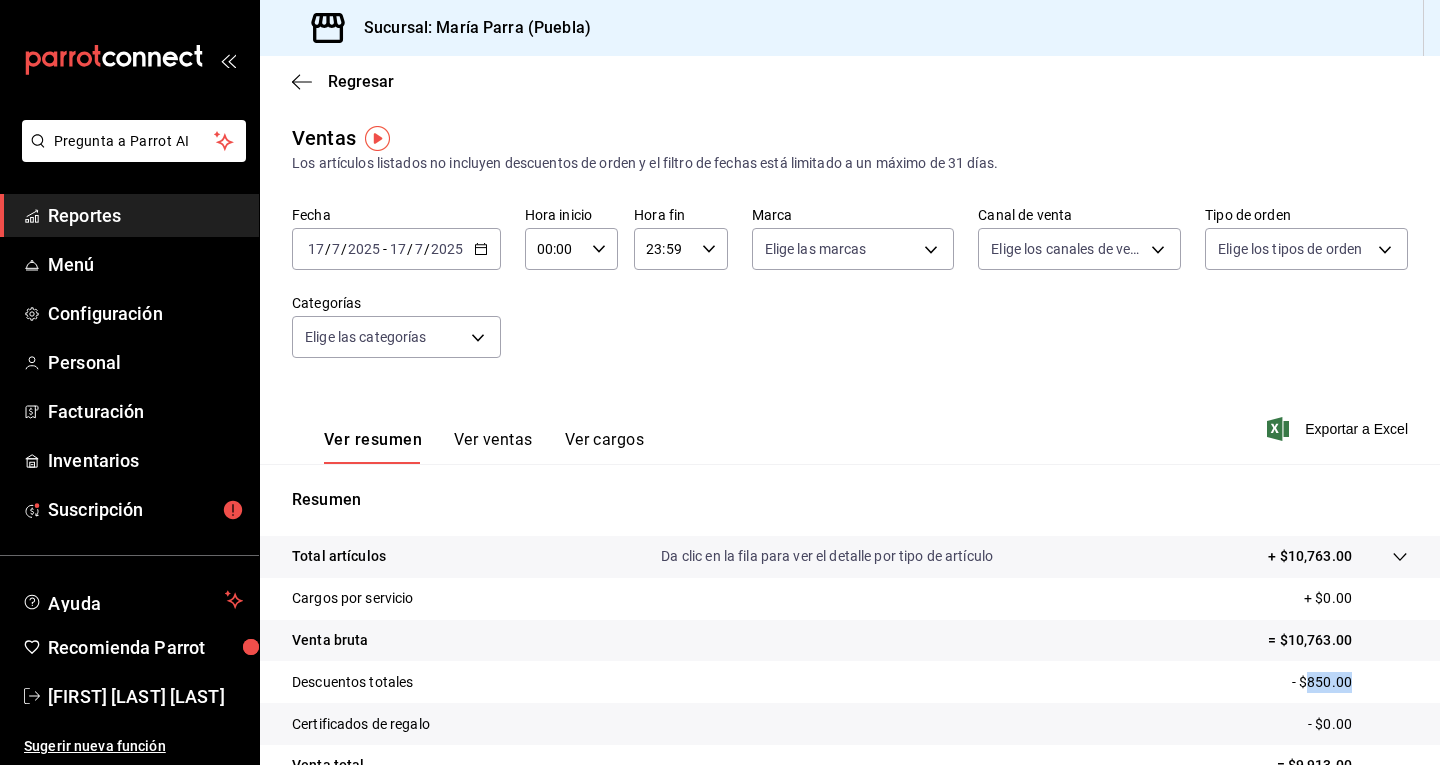 click on "- $850.00" at bounding box center [1350, 682] 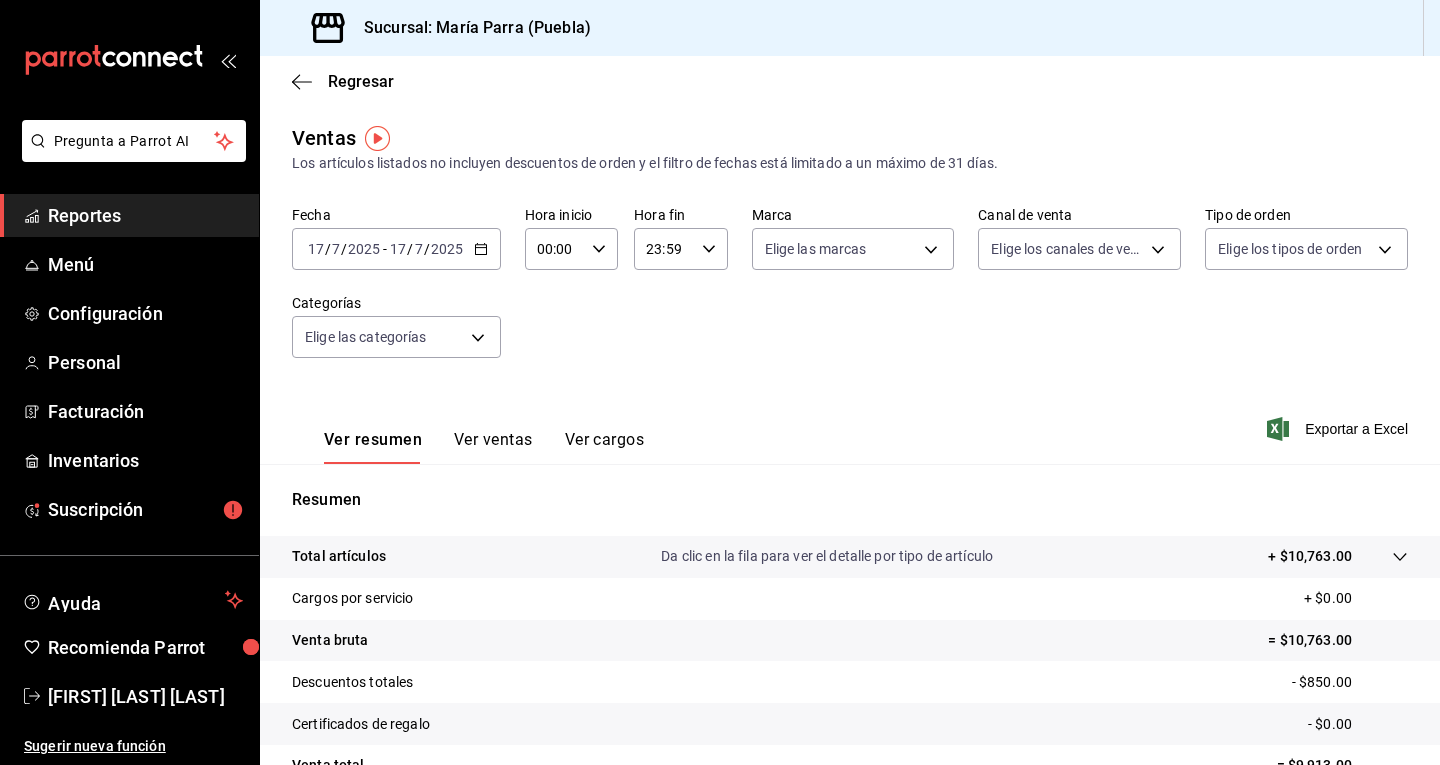 click on "2025-07-17 17 / 7 / 2025 - 2025-07-17 17 / 7 / 2025" at bounding box center [396, 249] 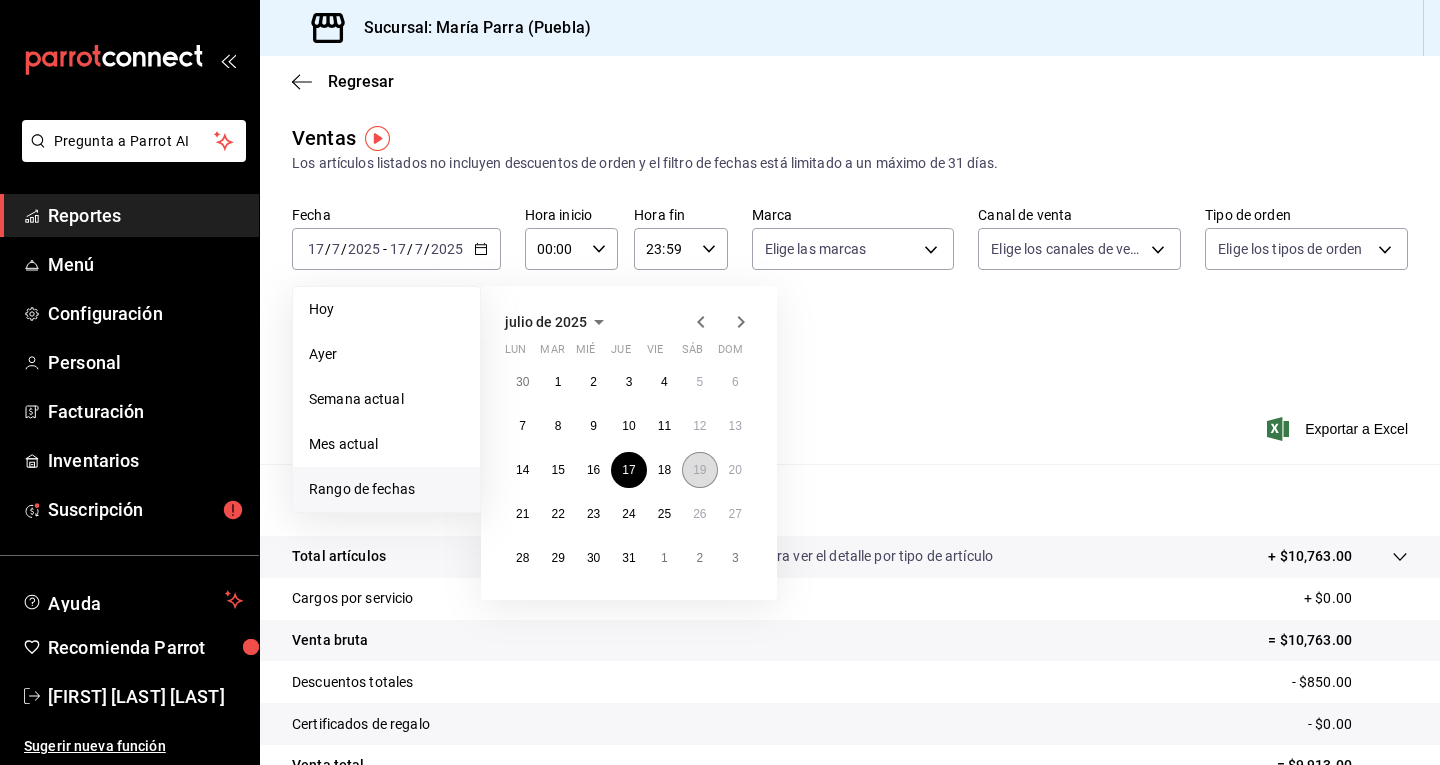 click on "19" at bounding box center (699, 470) 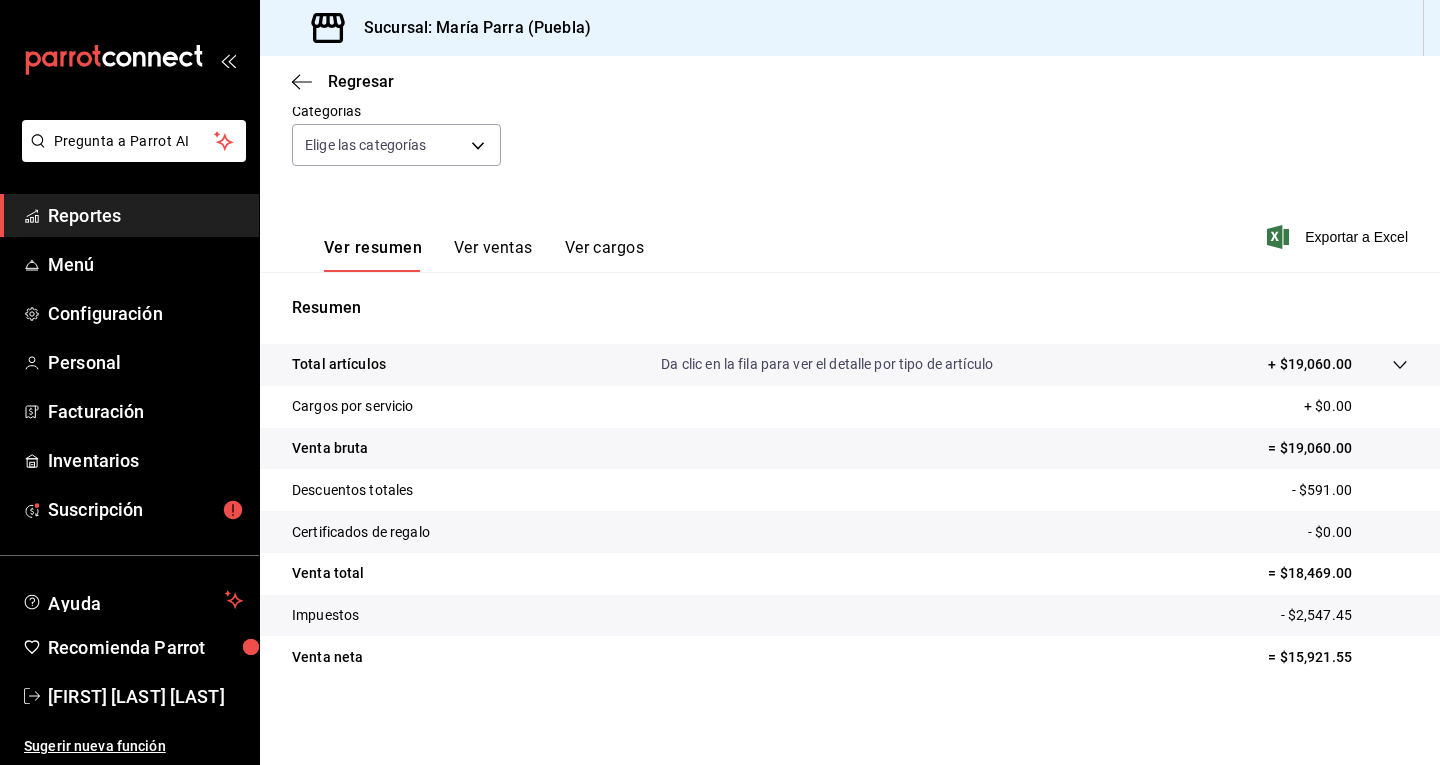 scroll, scrollTop: 193, scrollLeft: 0, axis: vertical 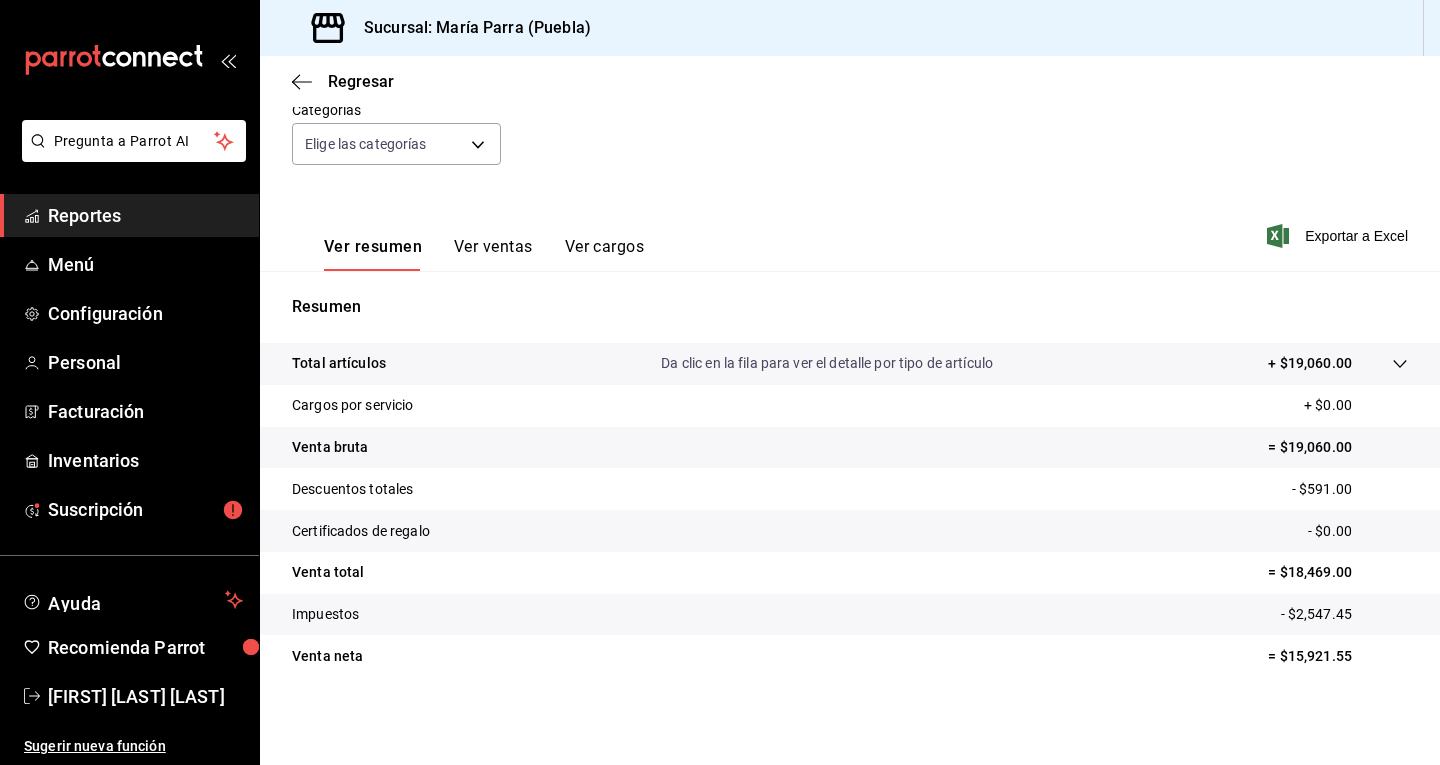 click on "- $591.00" at bounding box center (1350, 489) 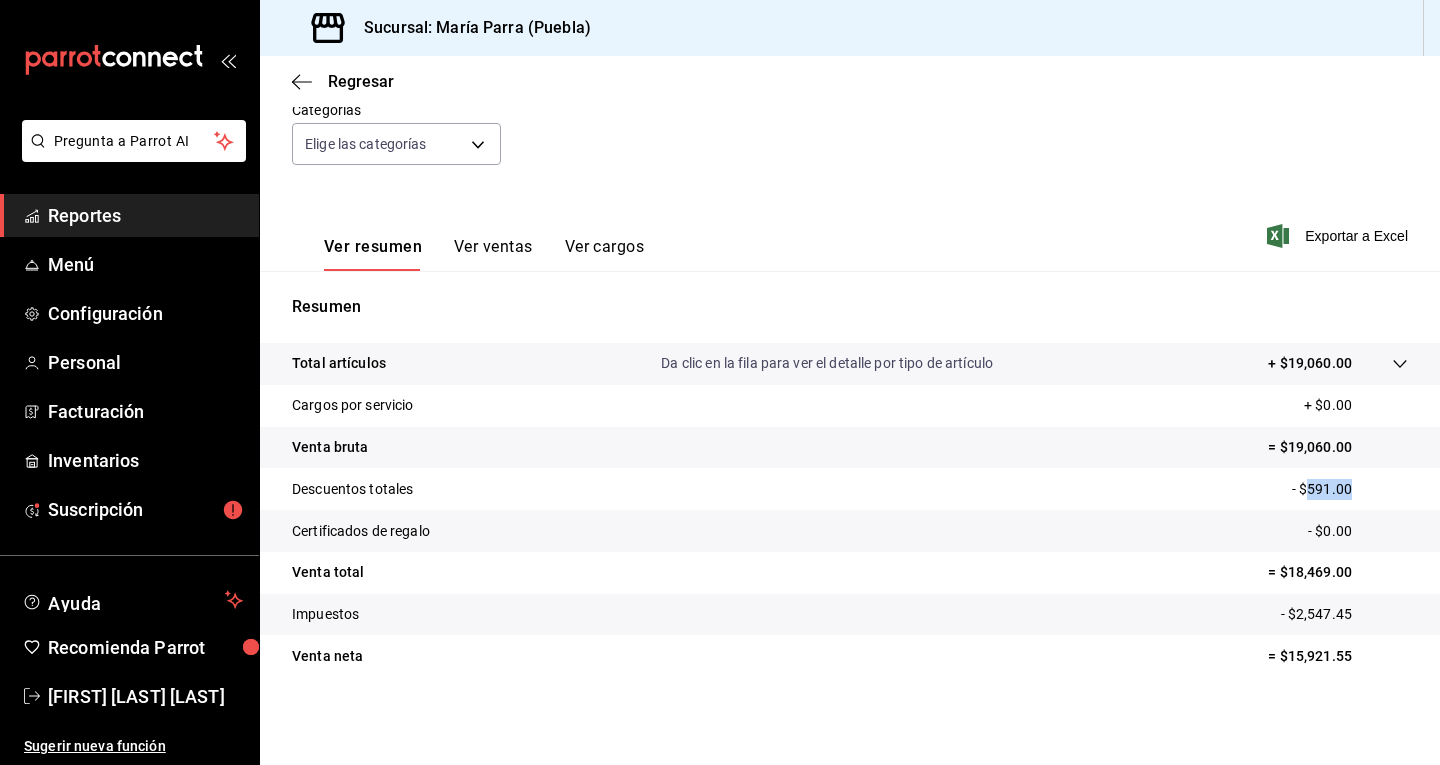 click on "- $591.00" at bounding box center [1350, 489] 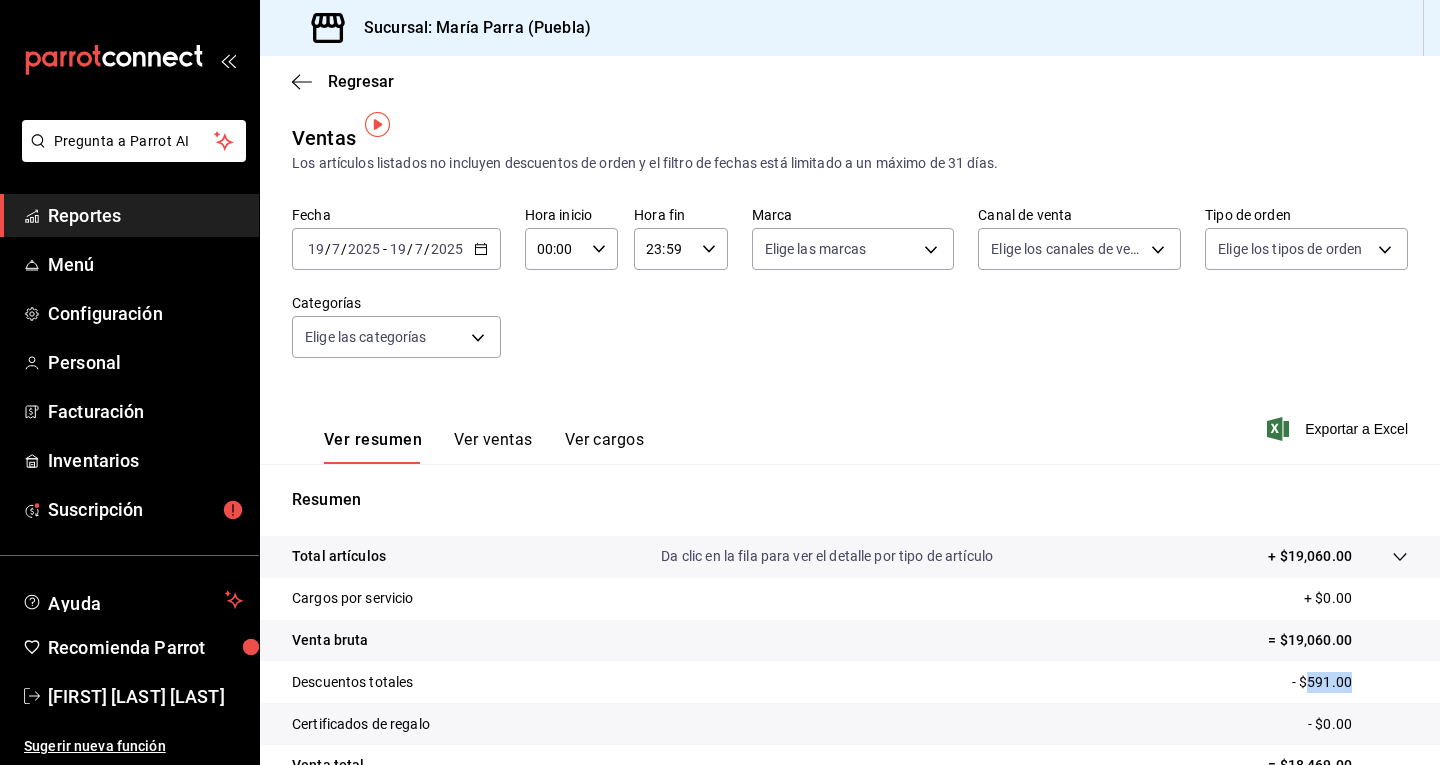 scroll, scrollTop: 193, scrollLeft: 0, axis: vertical 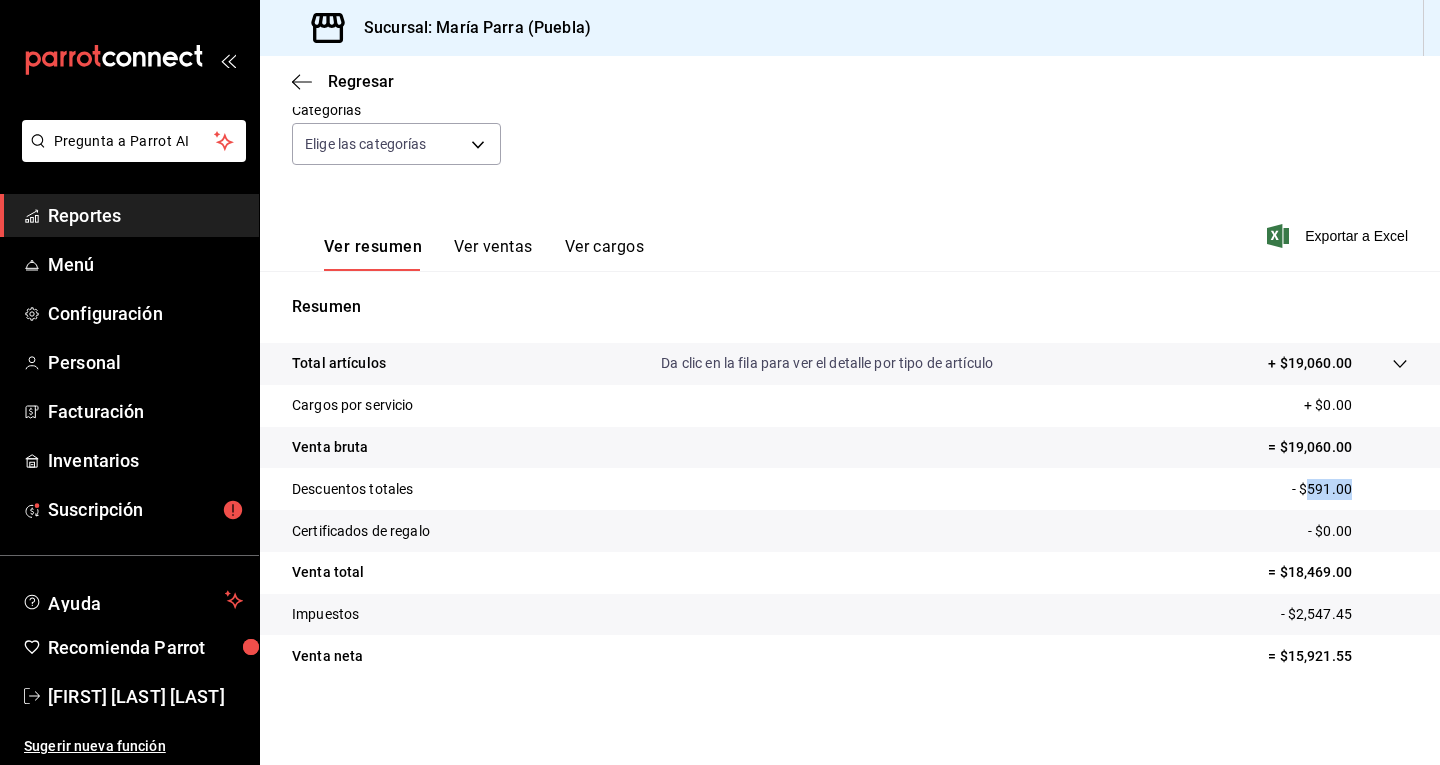copy on "591.00" 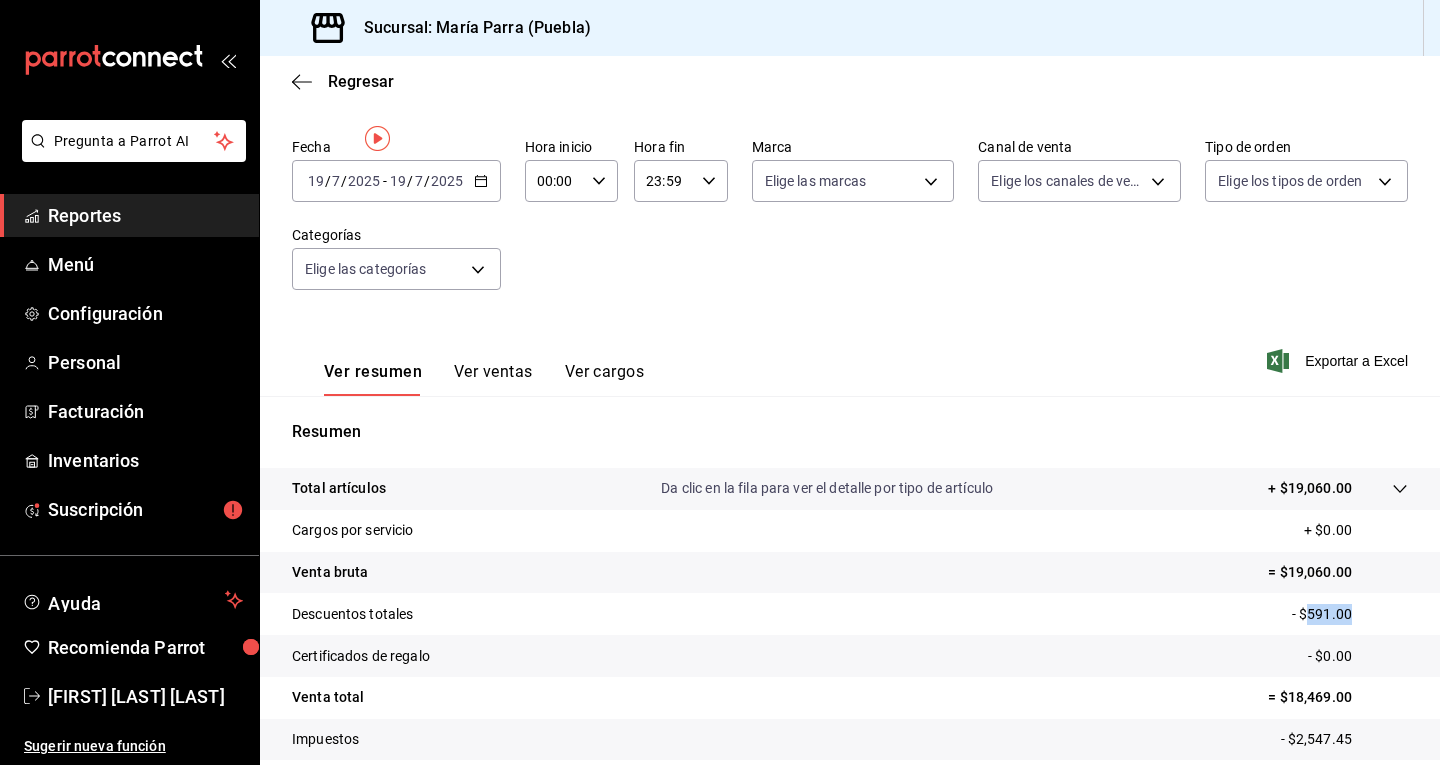scroll, scrollTop: 0, scrollLeft: 0, axis: both 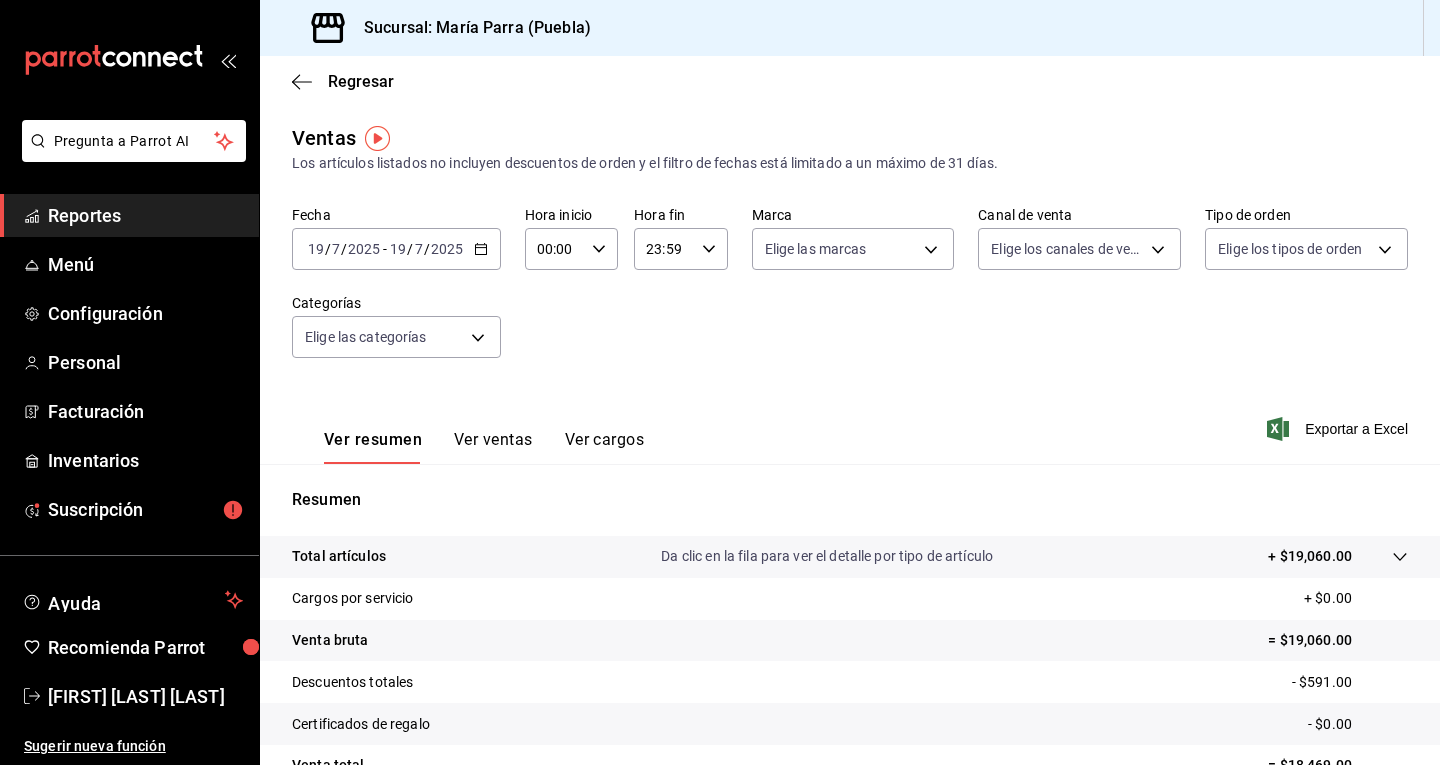 click on "2025" at bounding box center [364, 249] 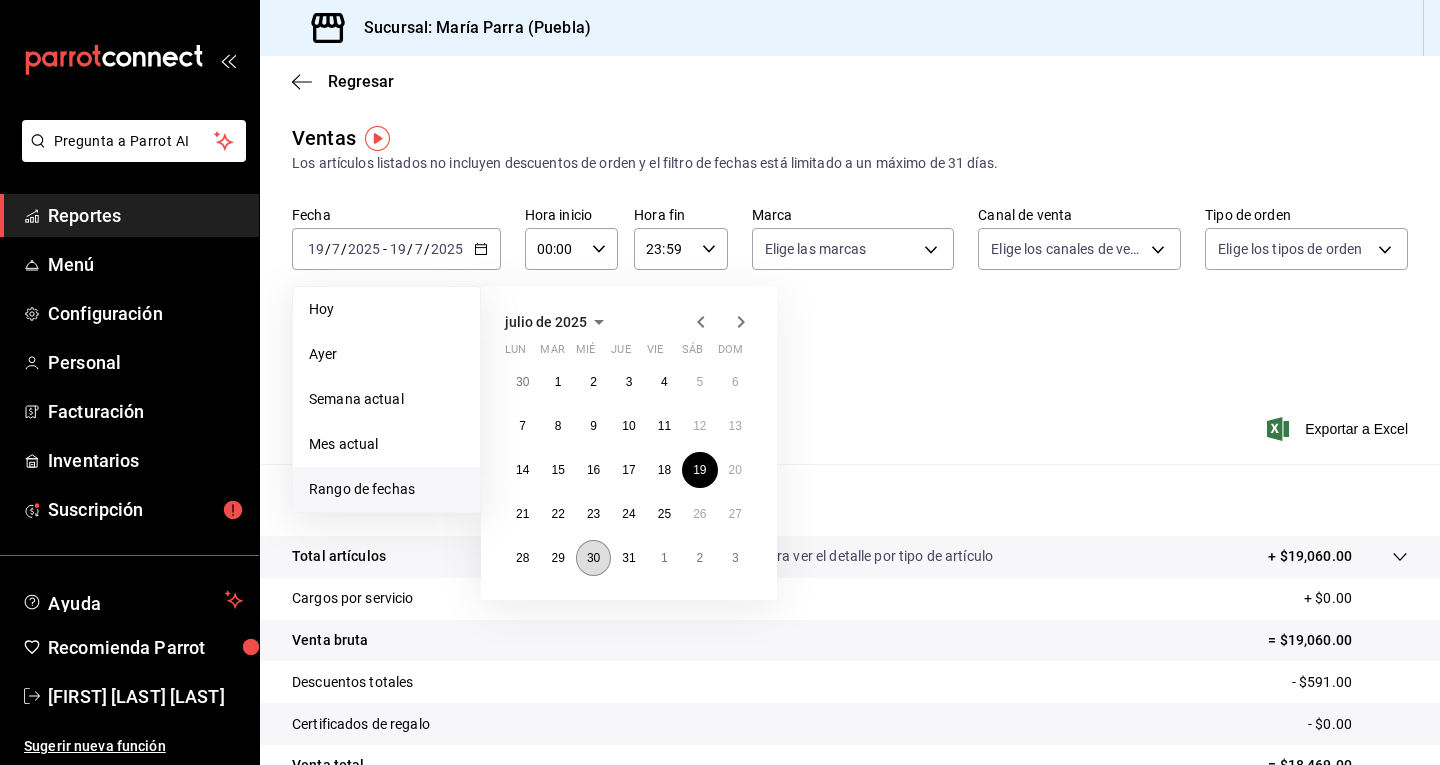 click on "30" at bounding box center [593, 558] 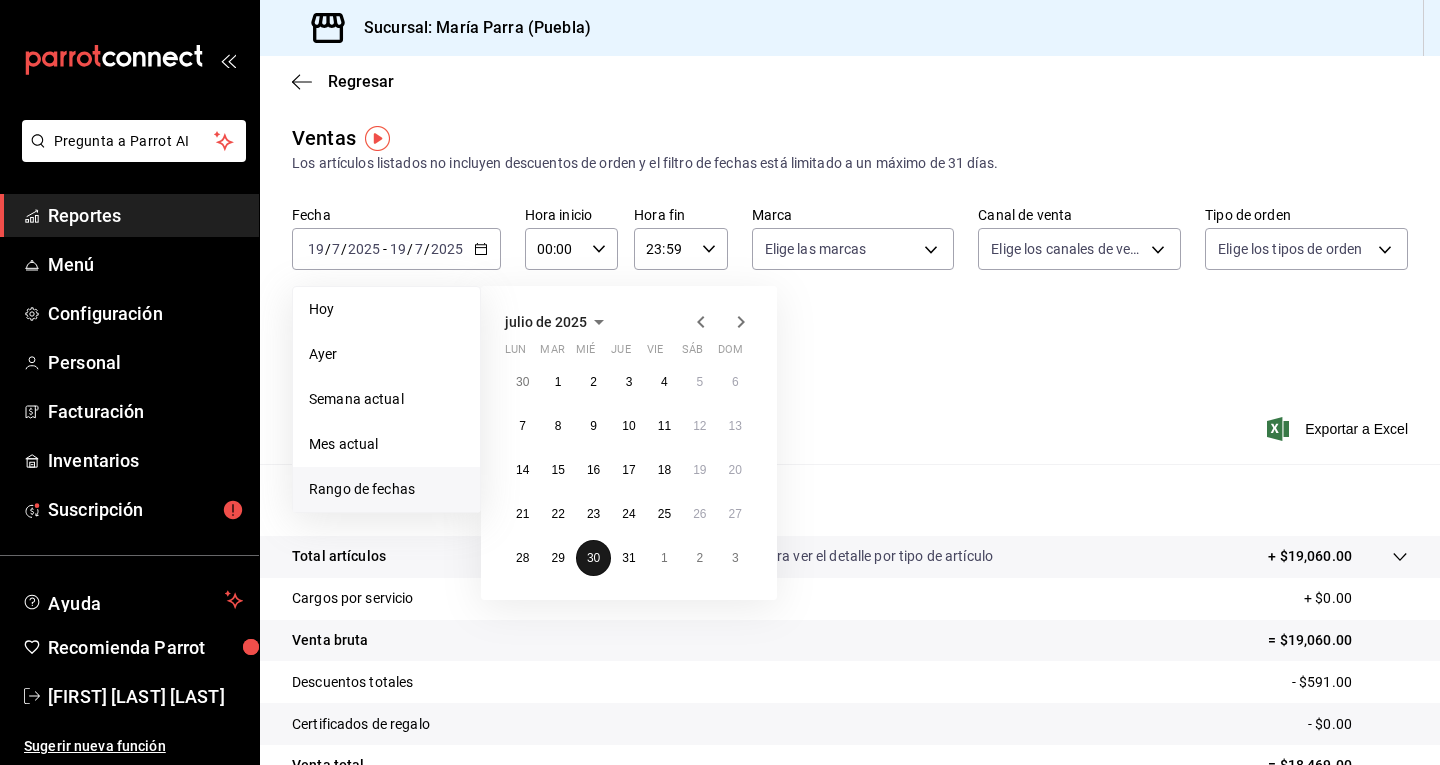 click on "30" at bounding box center (593, 558) 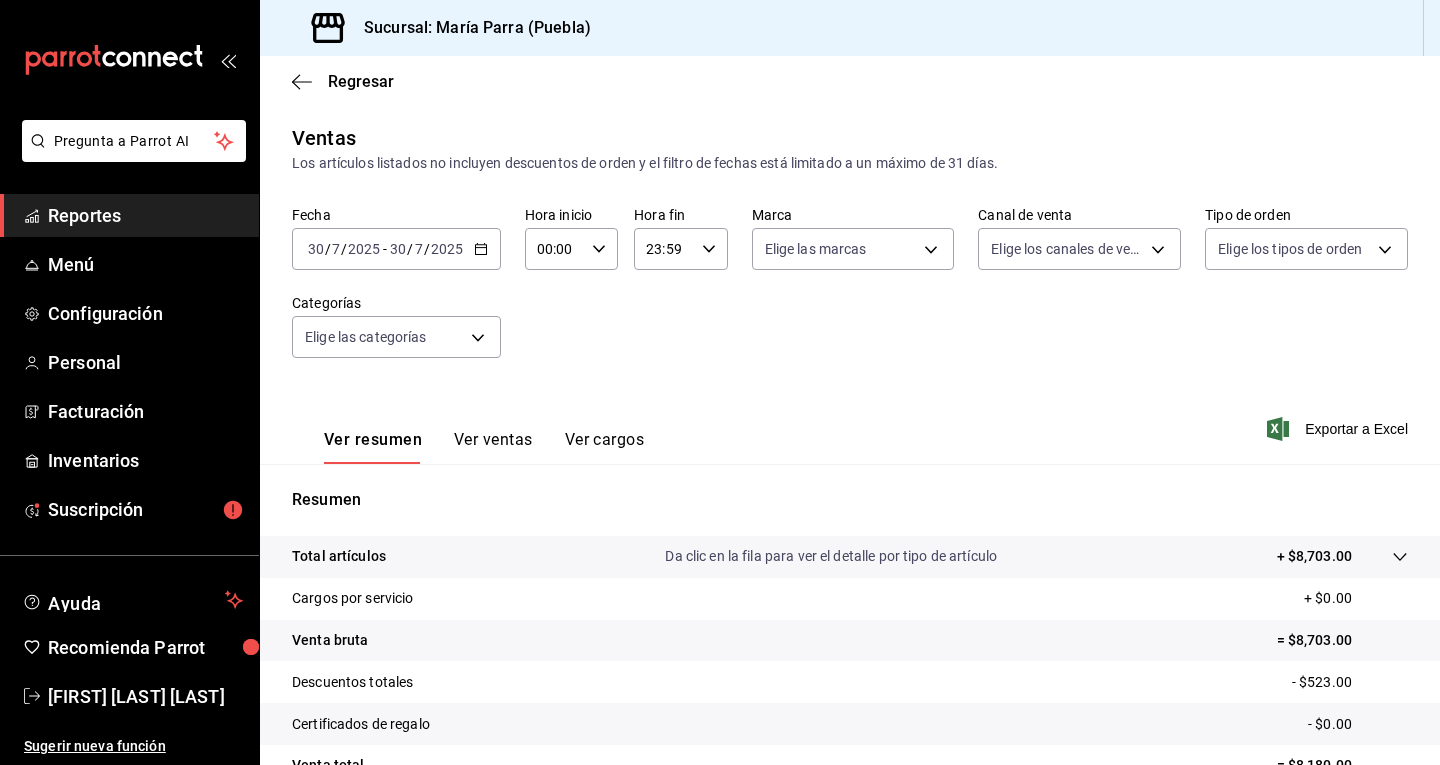 scroll, scrollTop: 193, scrollLeft: 0, axis: vertical 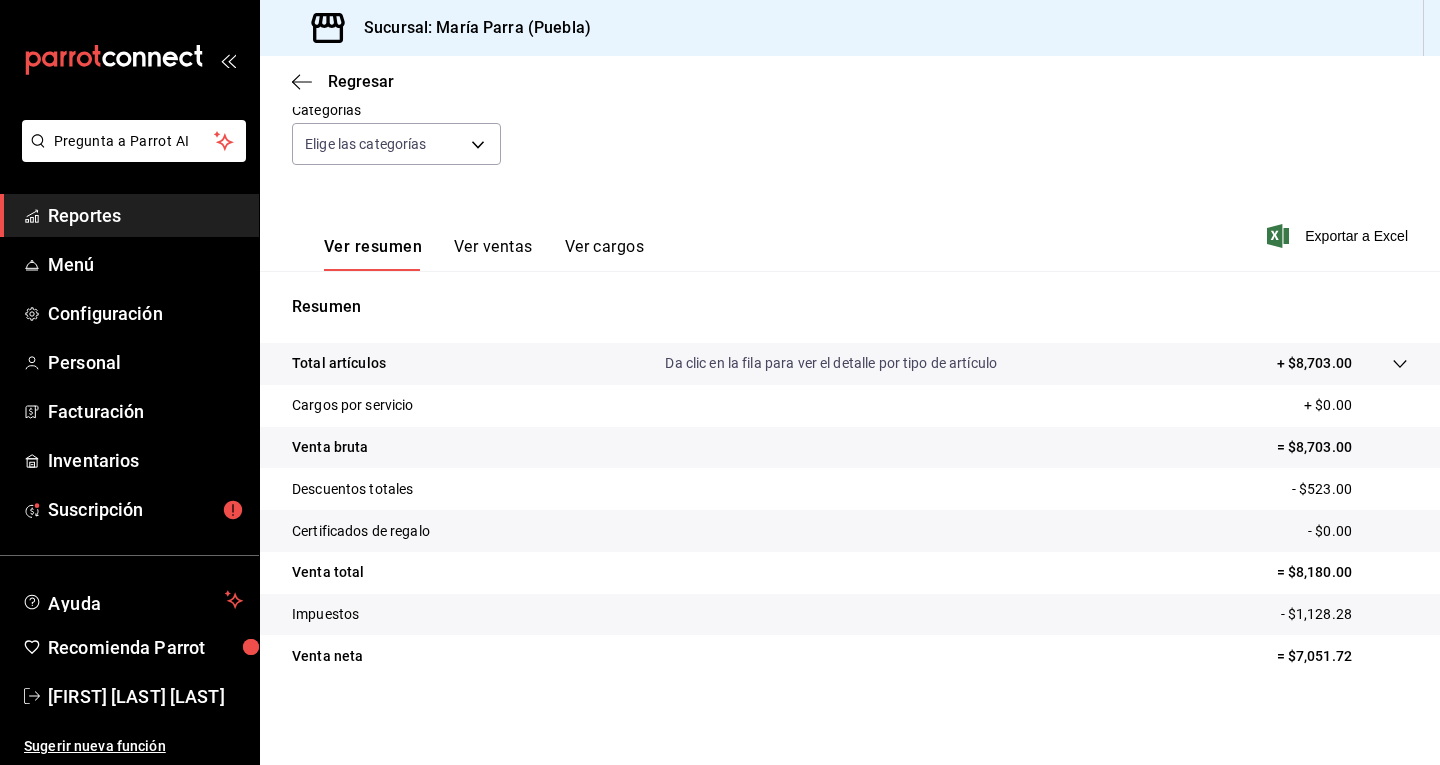 click on "Descuentos totales - $523.00" at bounding box center [850, 489] 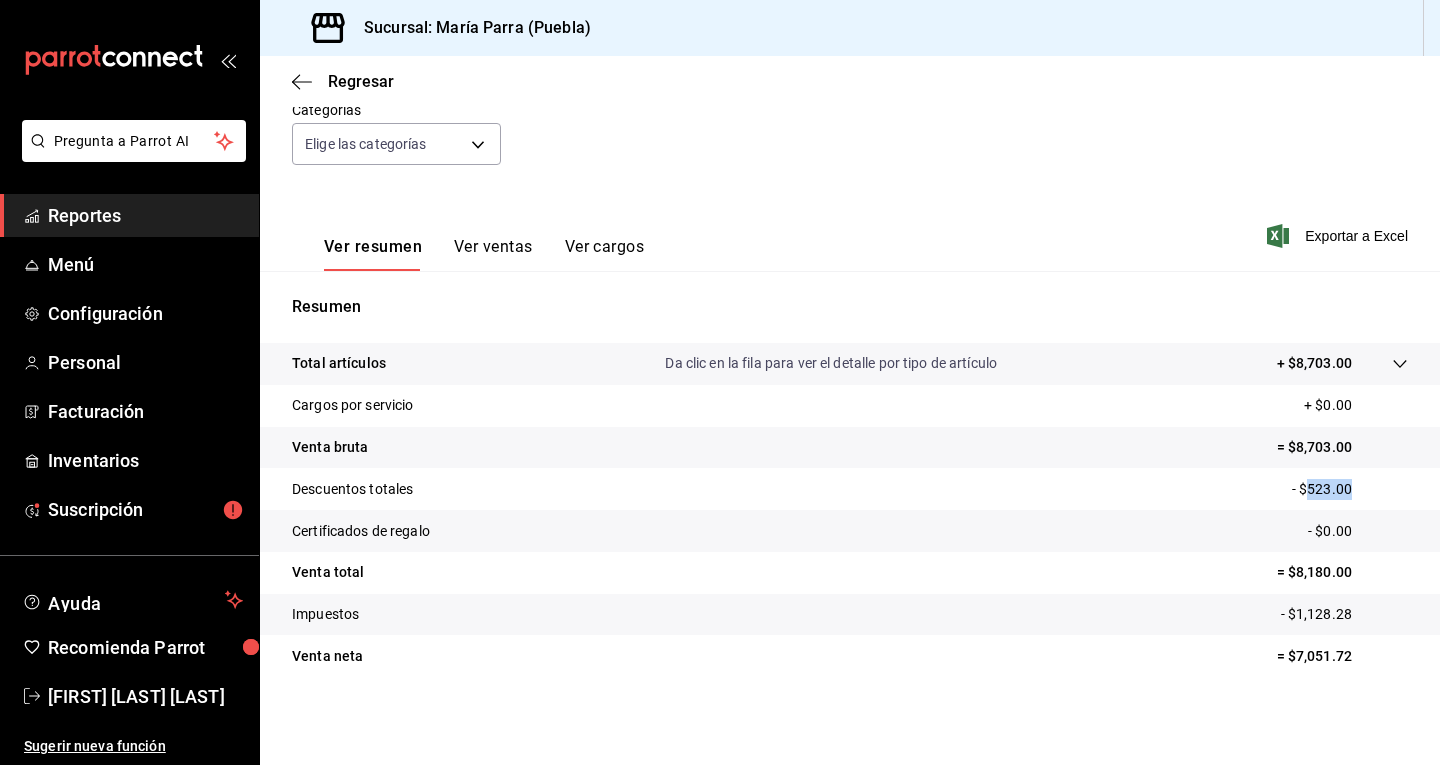 click on "Descuentos totales - $523.00" at bounding box center (850, 489) 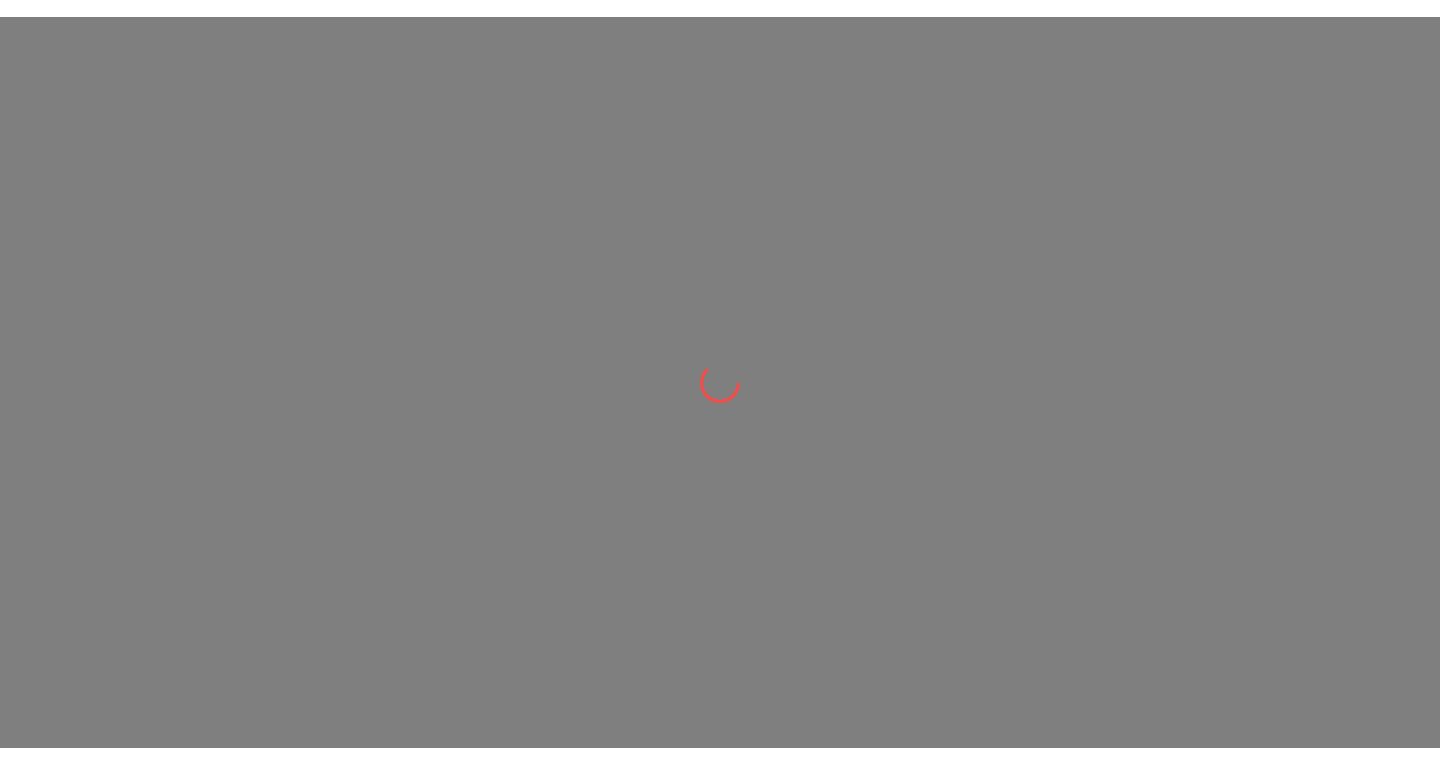 scroll, scrollTop: 0, scrollLeft: 0, axis: both 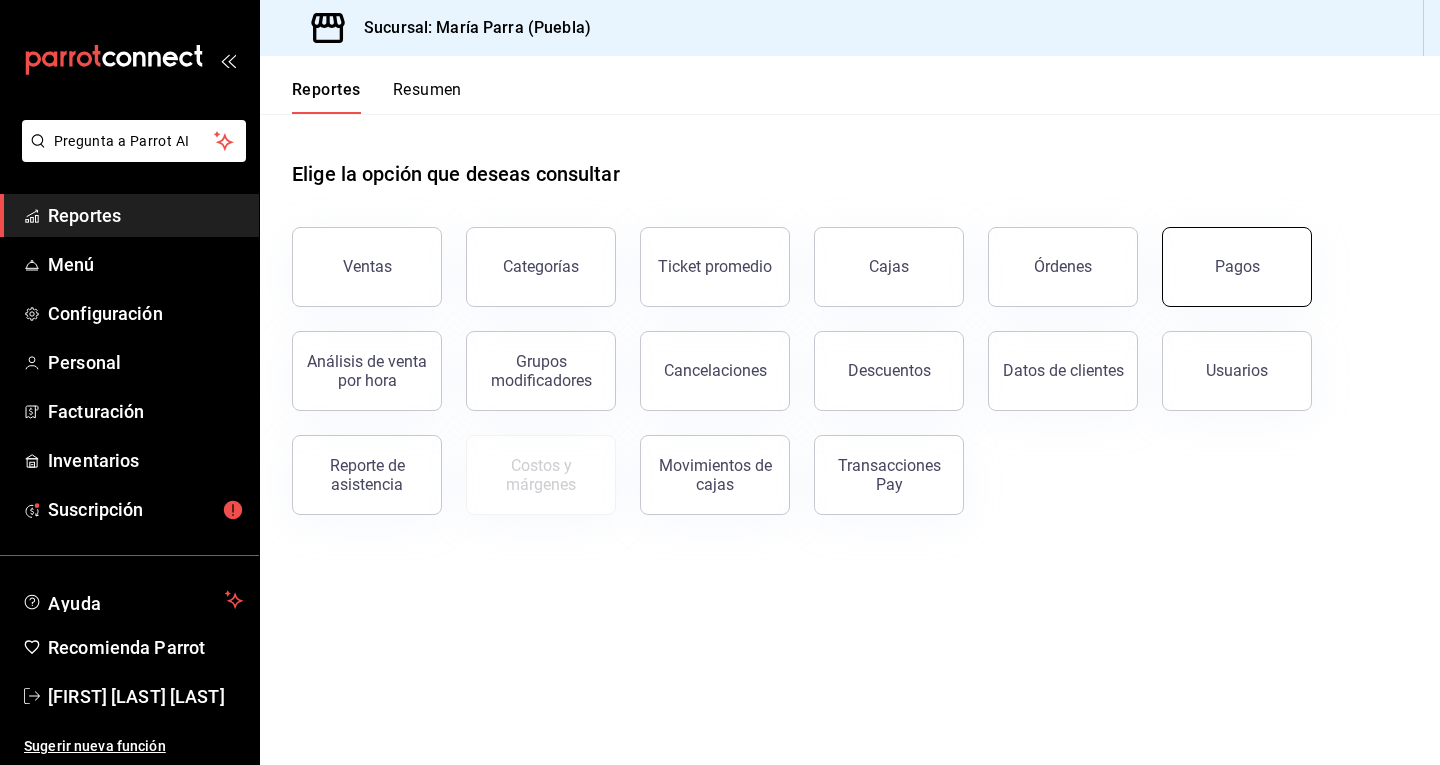 click on "Pagos" at bounding box center [1237, 267] 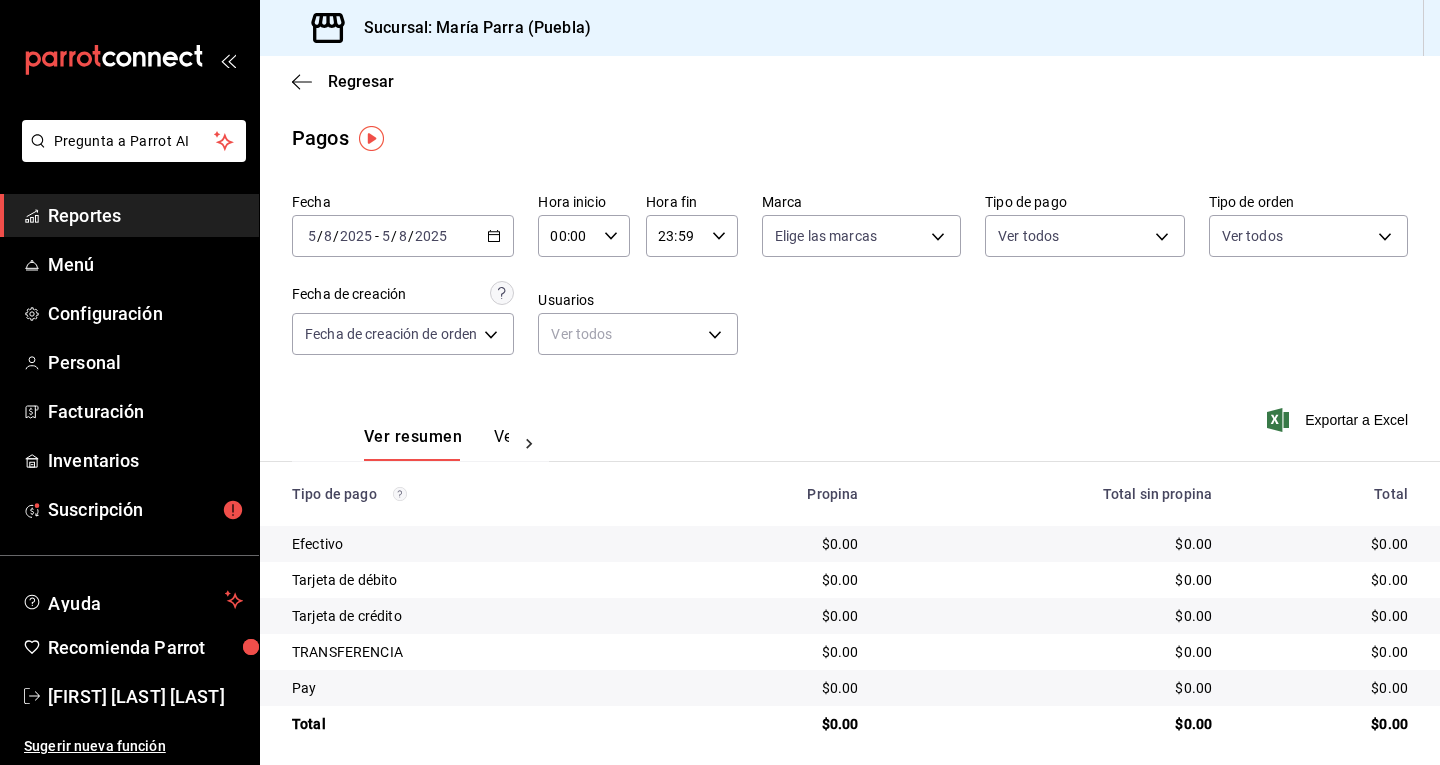click on "2025-08-05 5 / 8 / 2025 - 2025-08-05 5 / 8 / 2025" at bounding box center (403, 236) 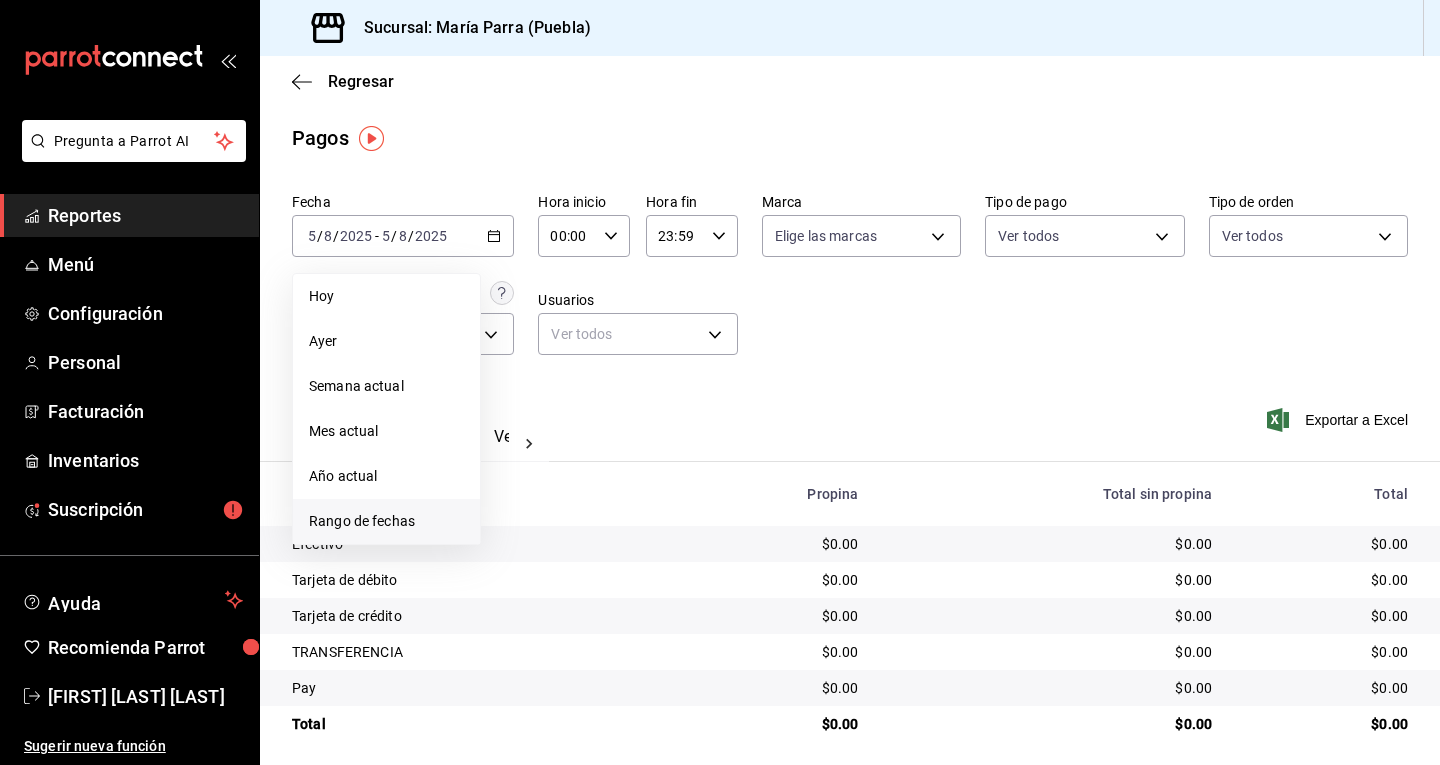 click on "Rango de fechas" at bounding box center [386, 521] 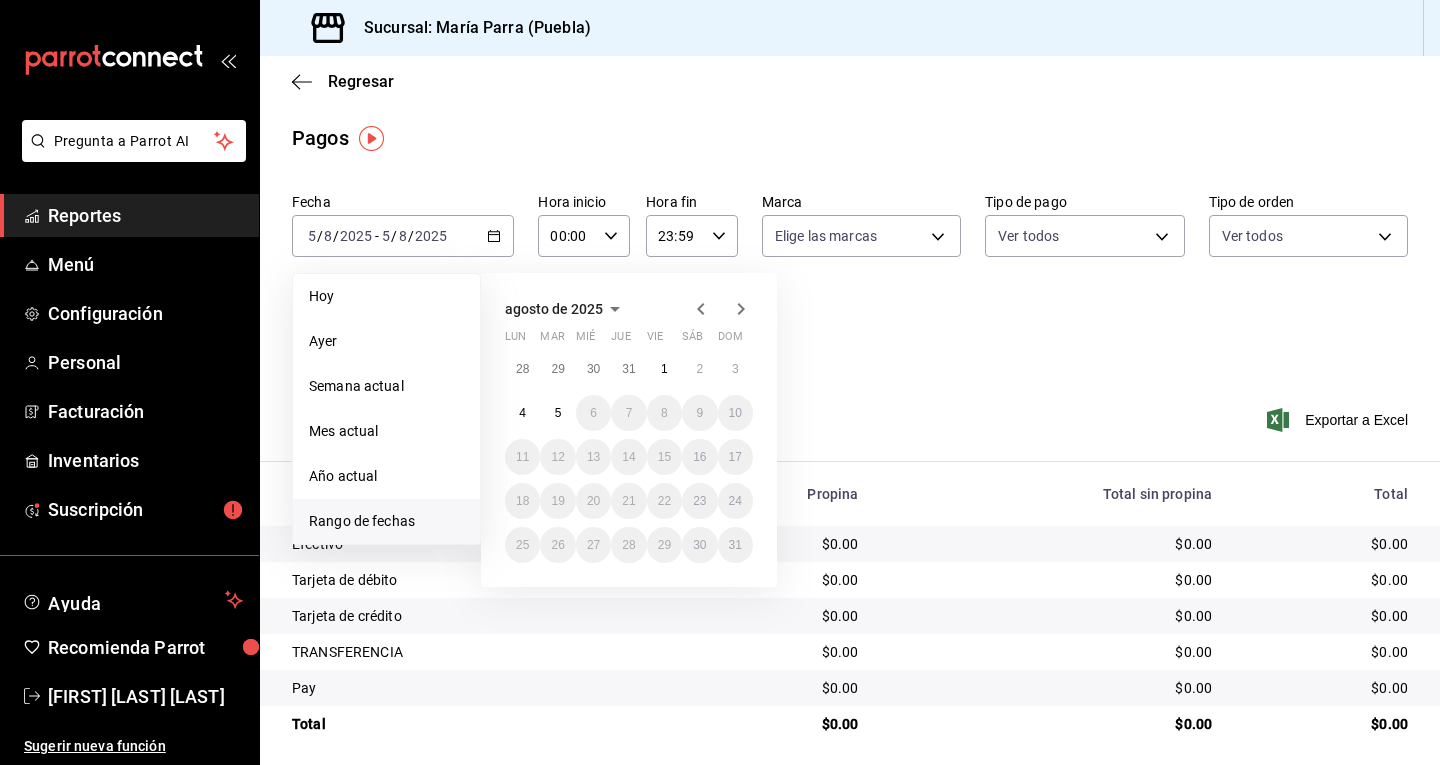 click 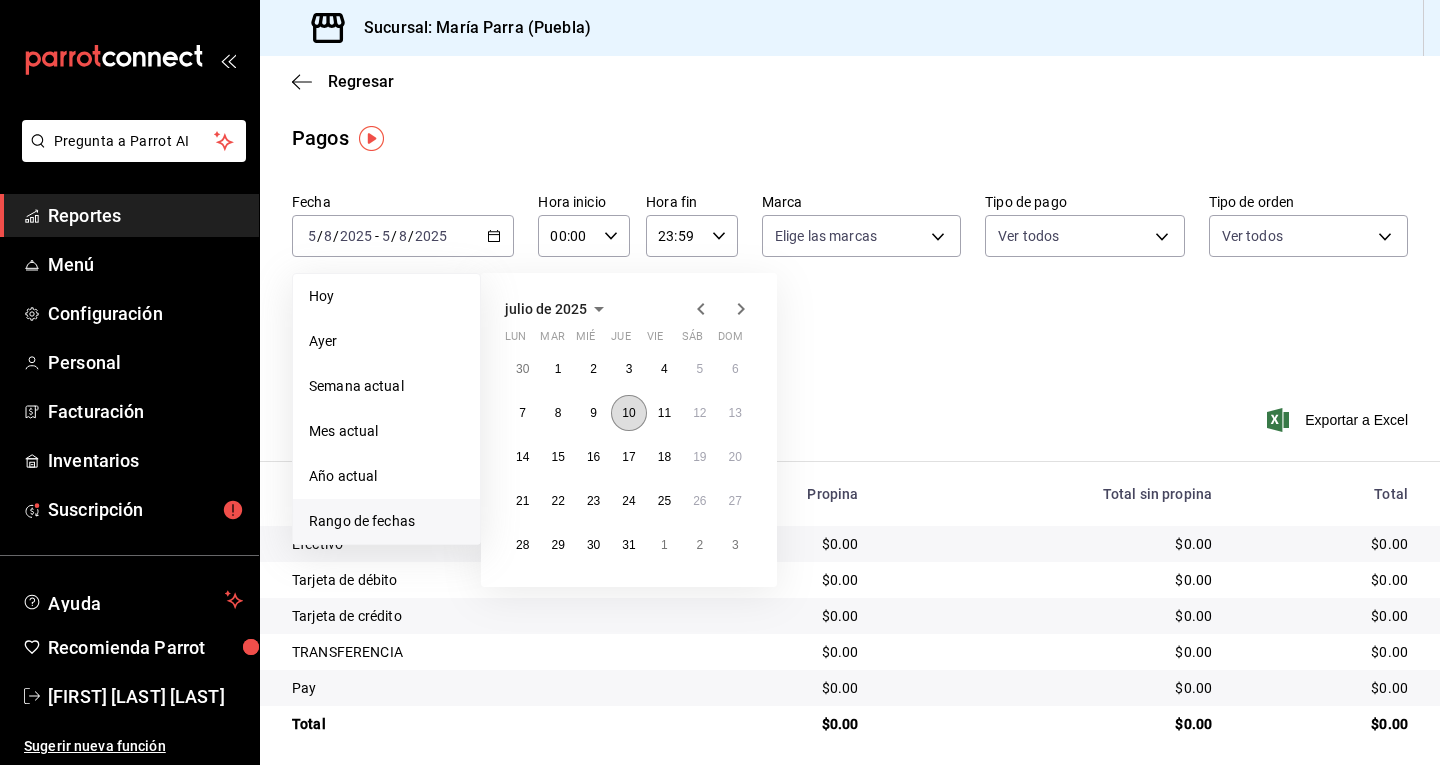 click on "10" at bounding box center (628, 413) 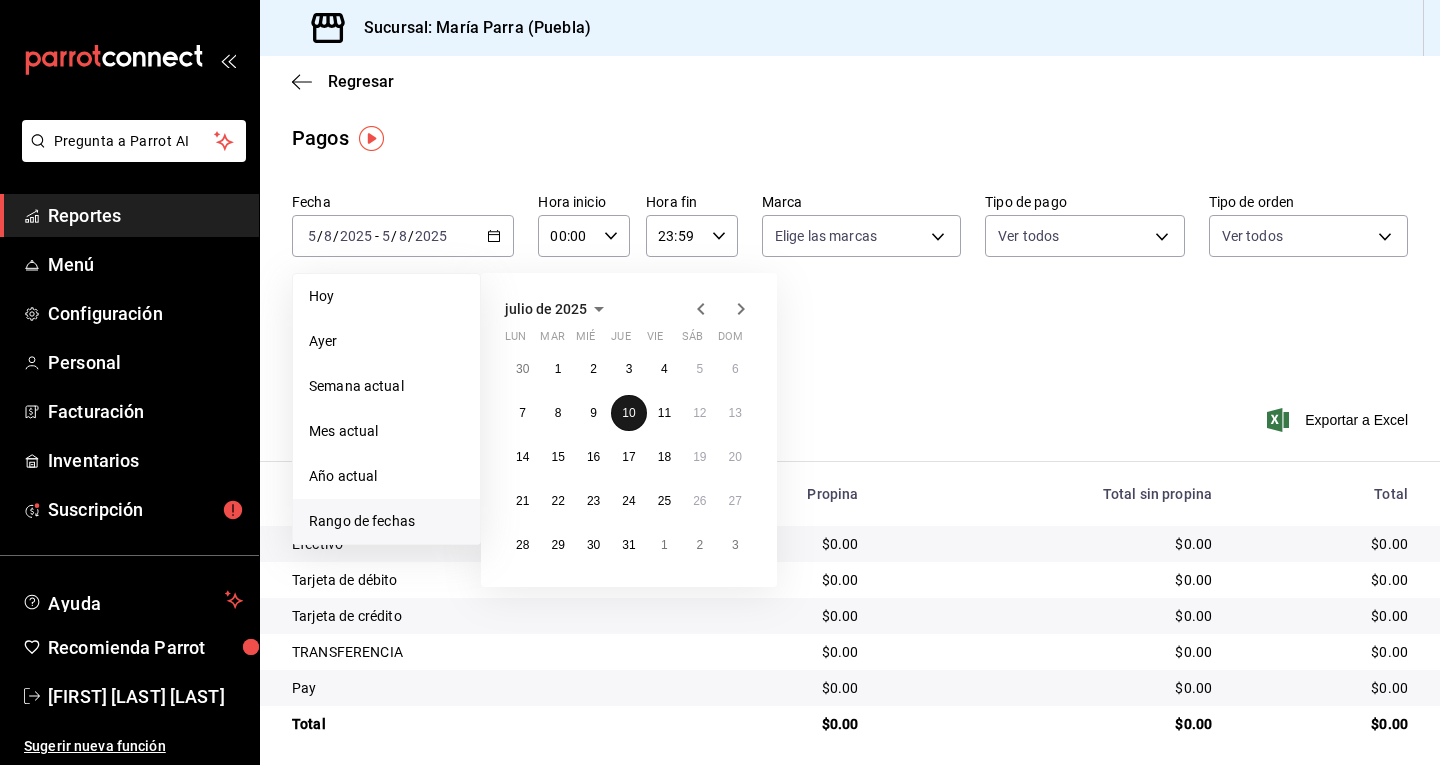 click on "10" at bounding box center (628, 413) 